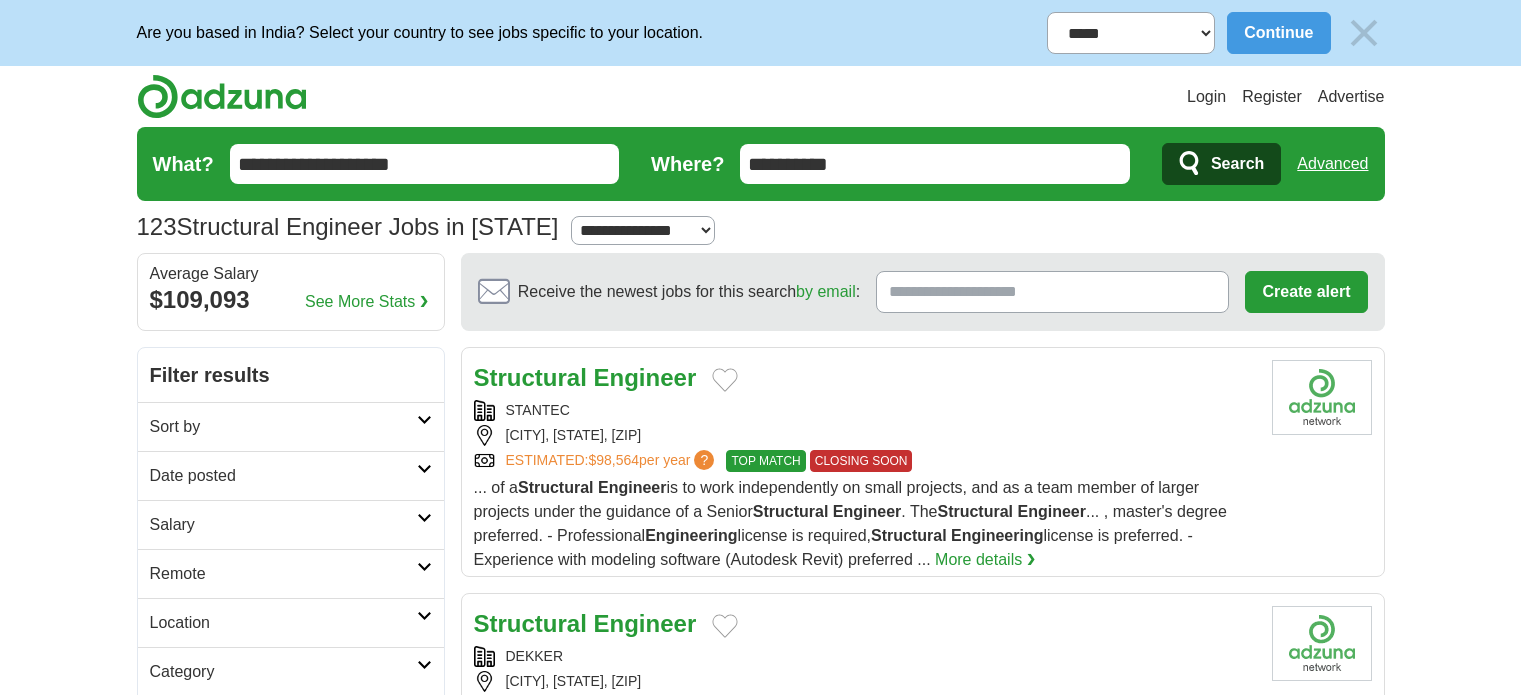 scroll, scrollTop: 199, scrollLeft: 0, axis: vertical 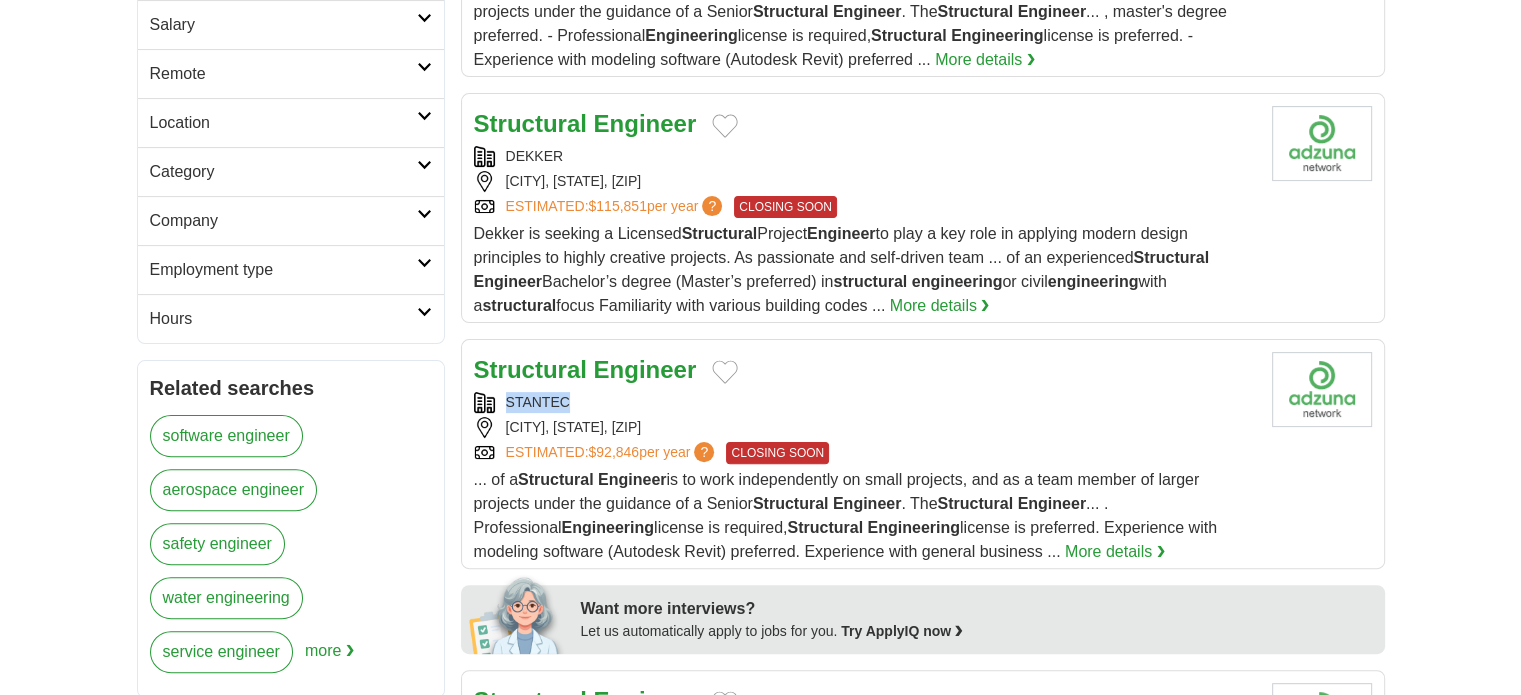 drag, startPoint x: 516, startPoint y: 397, endPoint x: 570, endPoint y: 392, distance: 54.230988 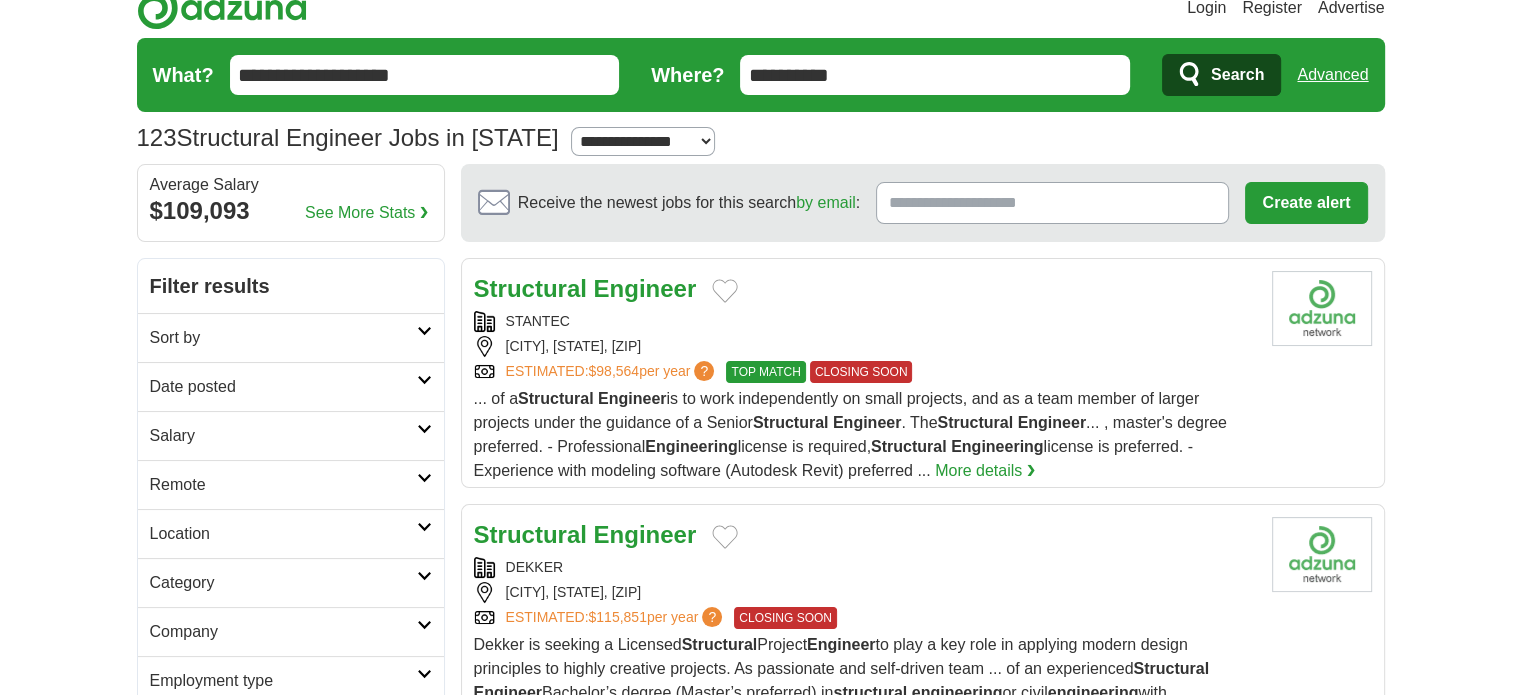 scroll, scrollTop: 0, scrollLeft: 0, axis: both 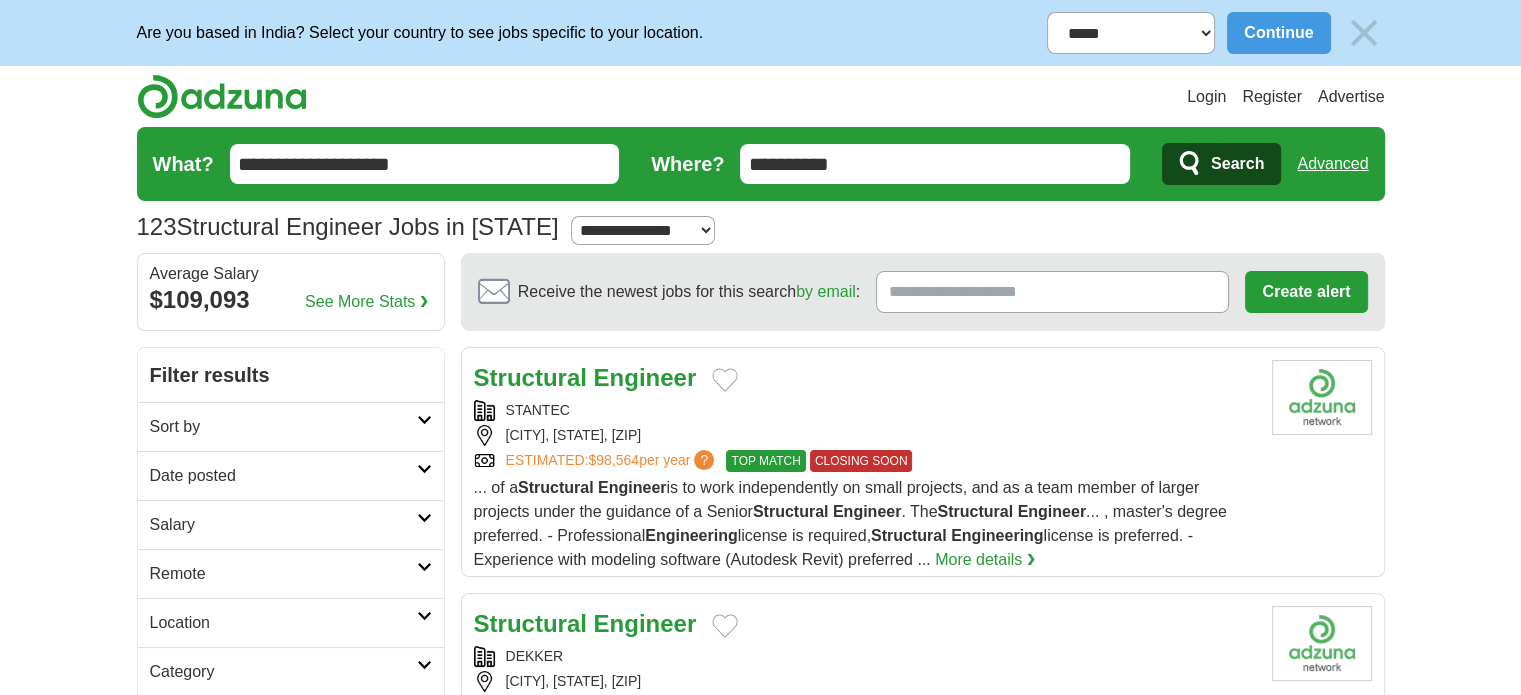 click on "**********" at bounding box center [935, 164] 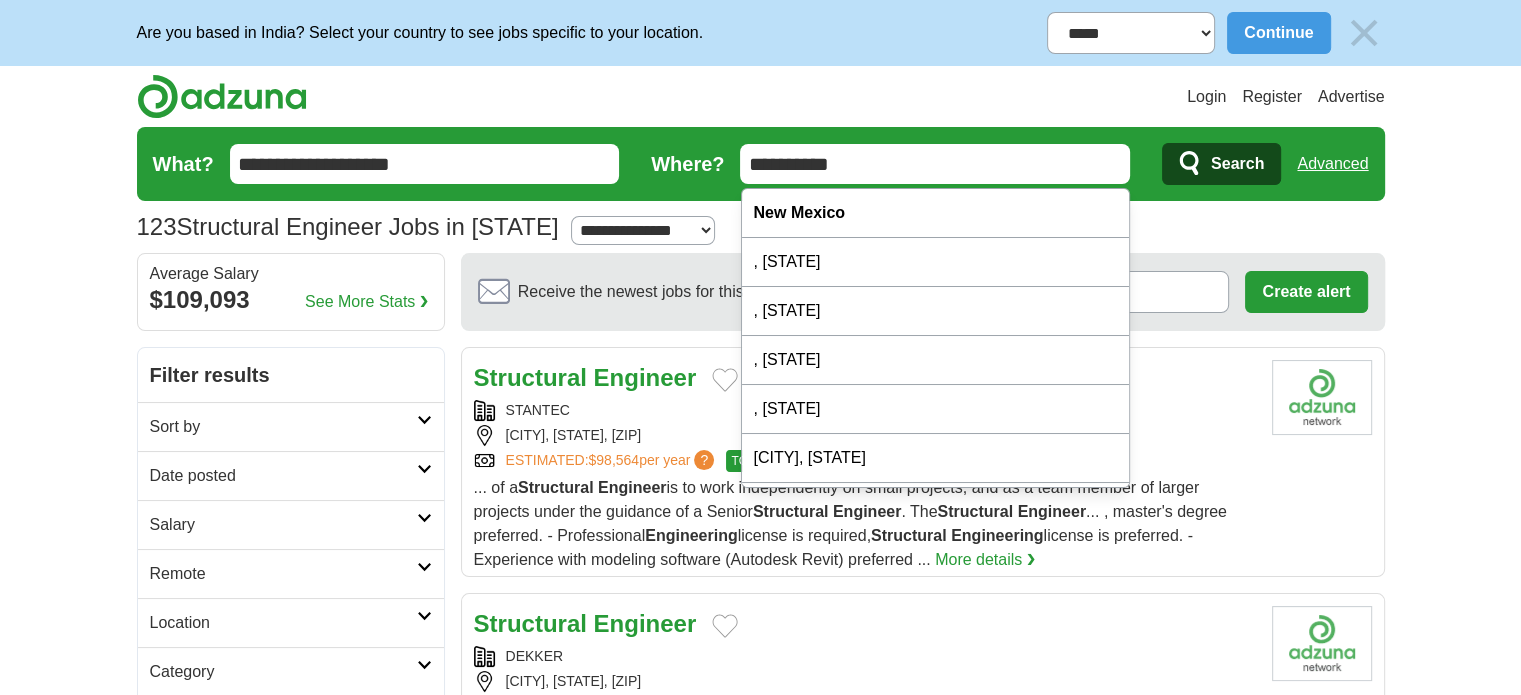 click on "**********" at bounding box center [935, 164] 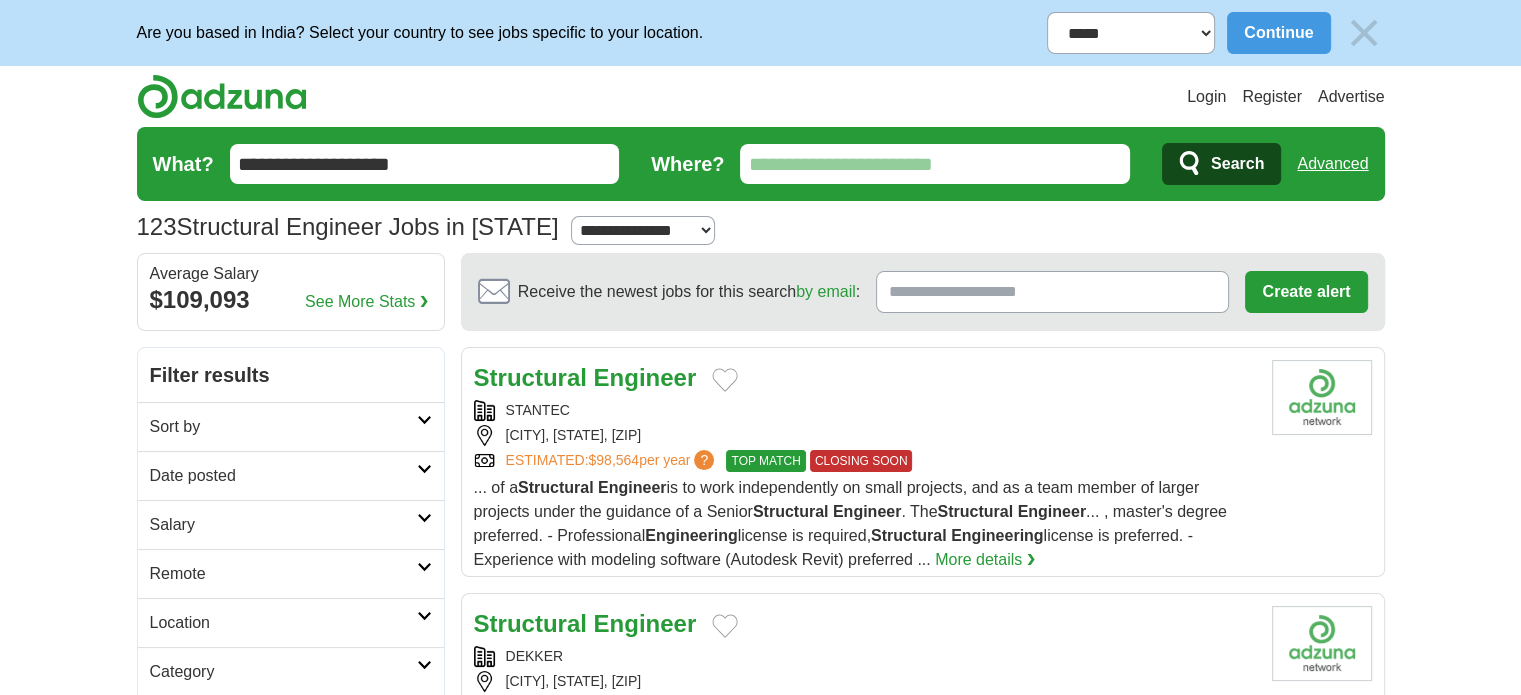 paste on "******" 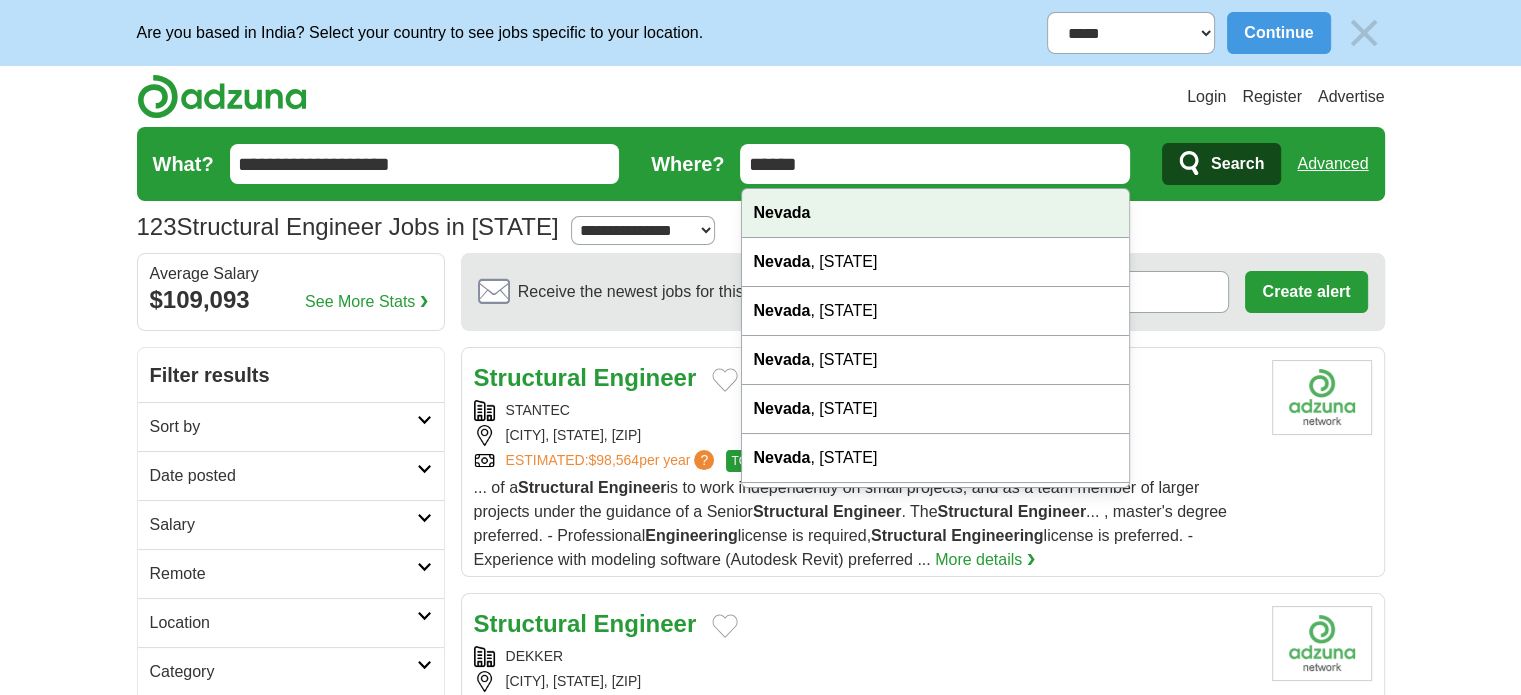 type on "******" 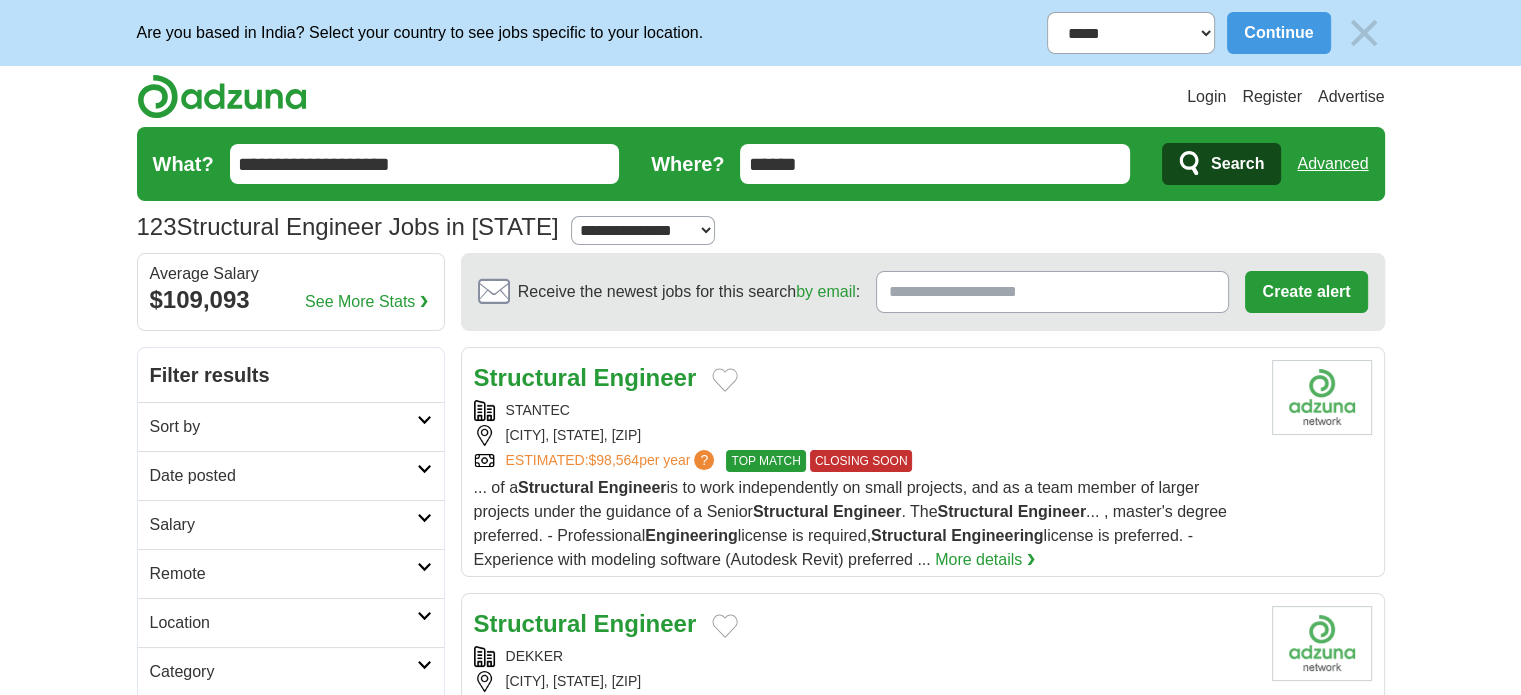 click on "Search" at bounding box center (1237, 164) 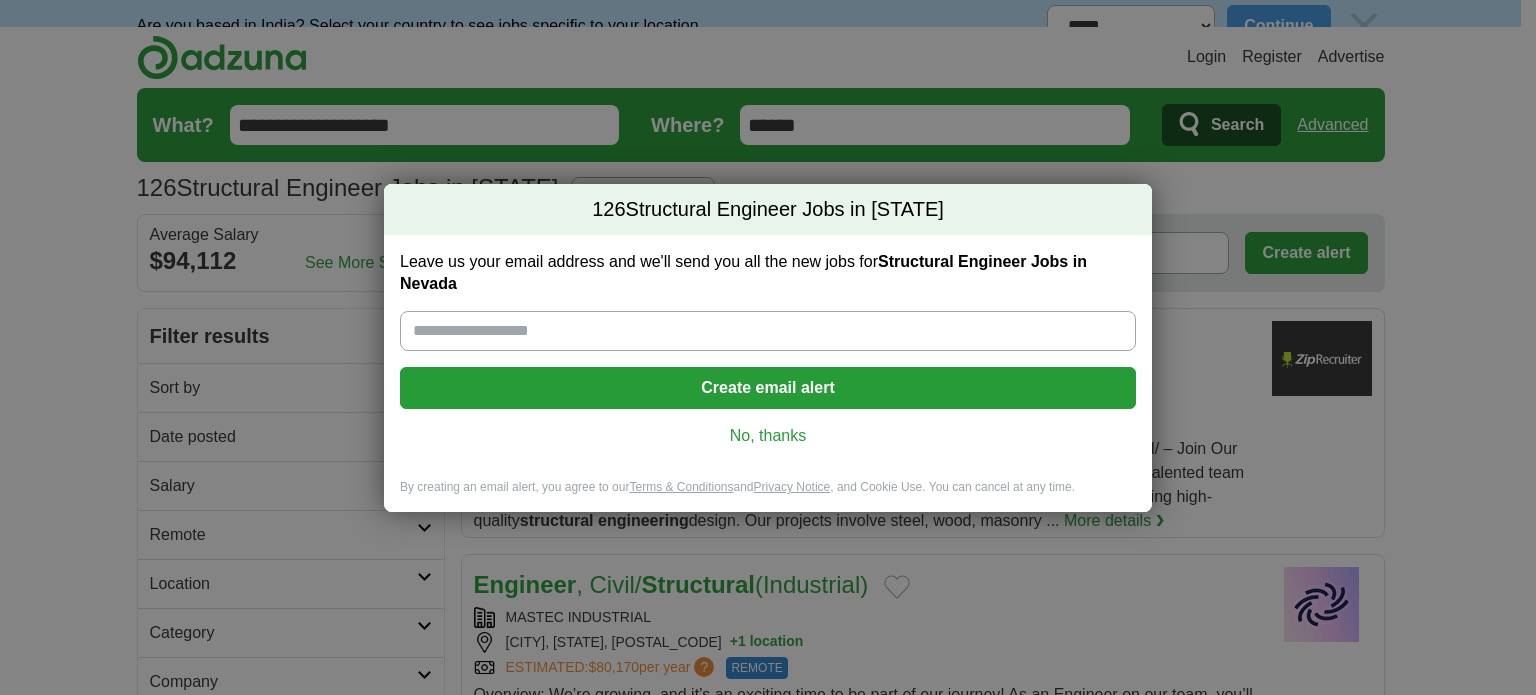 scroll, scrollTop: 0, scrollLeft: 0, axis: both 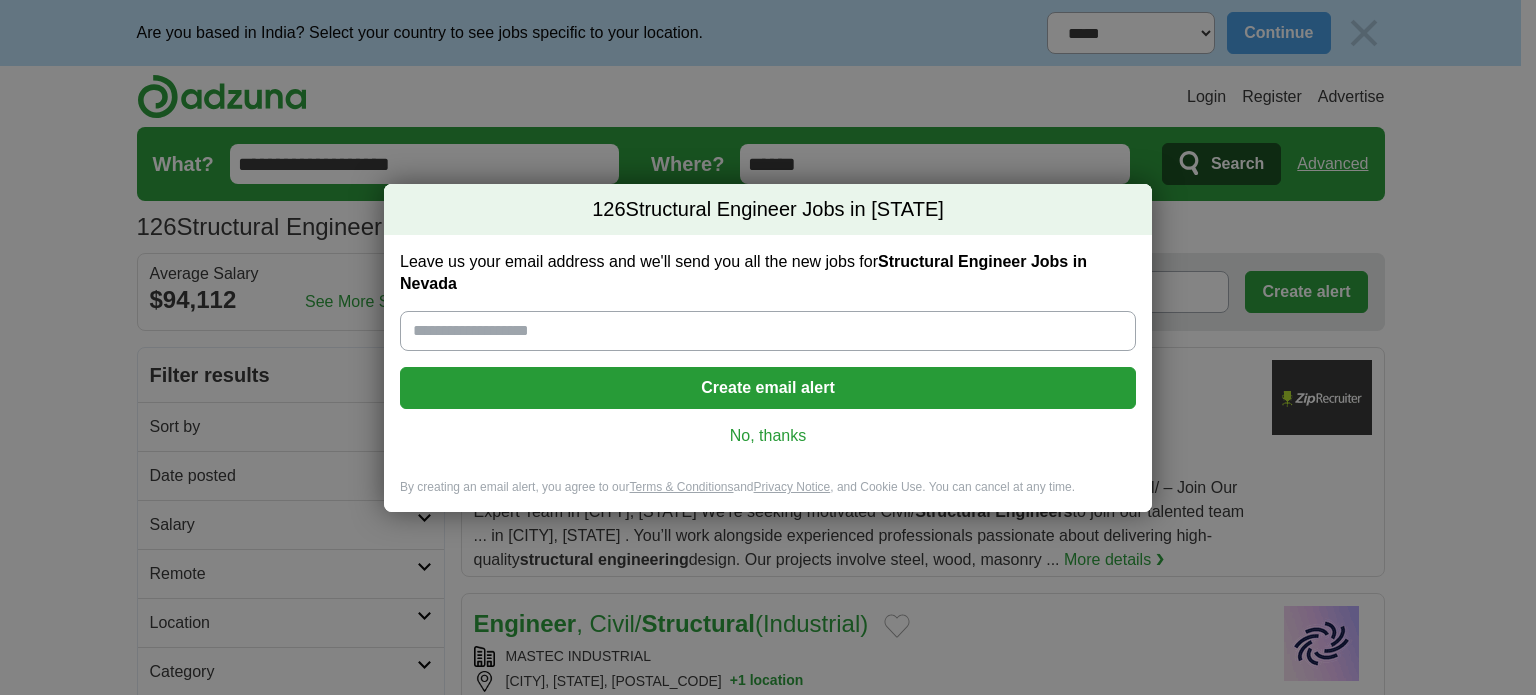 click on "No, thanks" at bounding box center [768, 436] 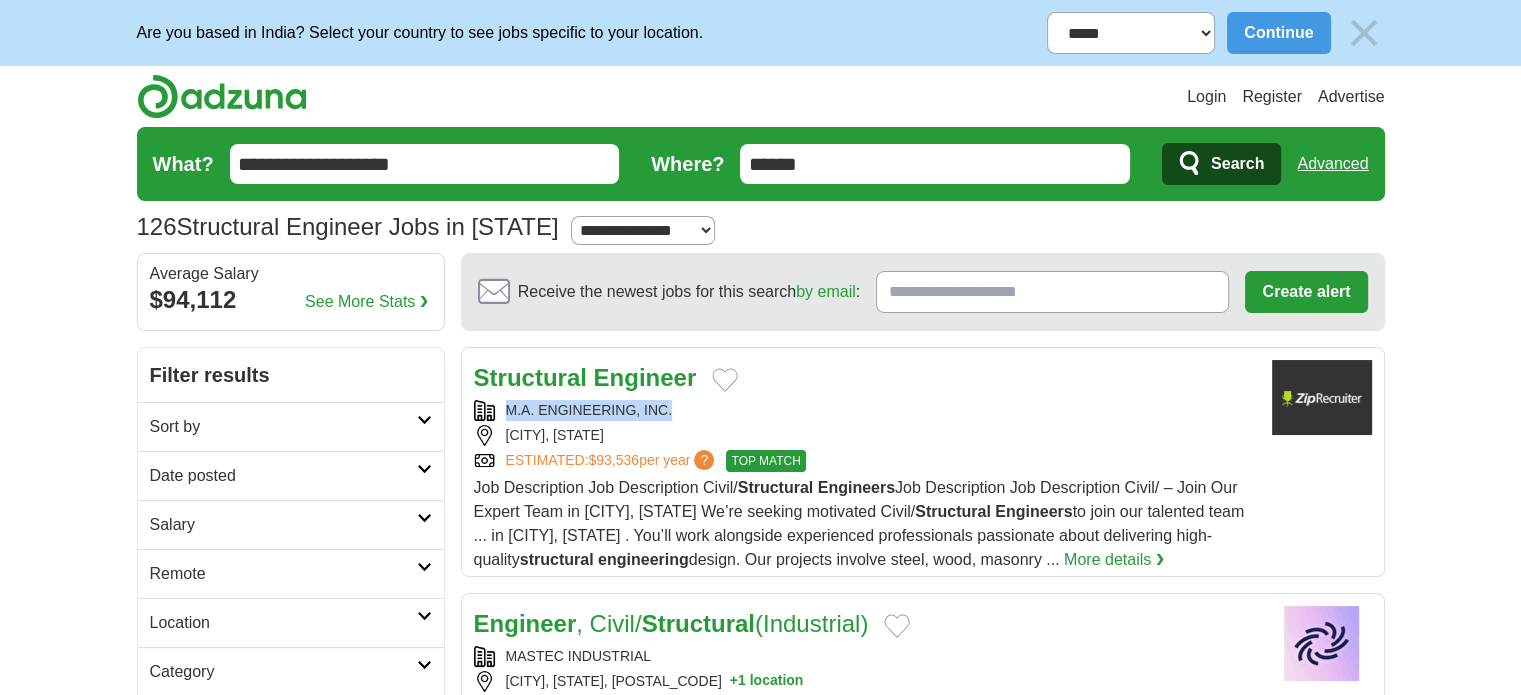 drag, startPoint x: 522, startPoint y: 403, endPoint x: 684, endPoint y: 414, distance: 162.37303 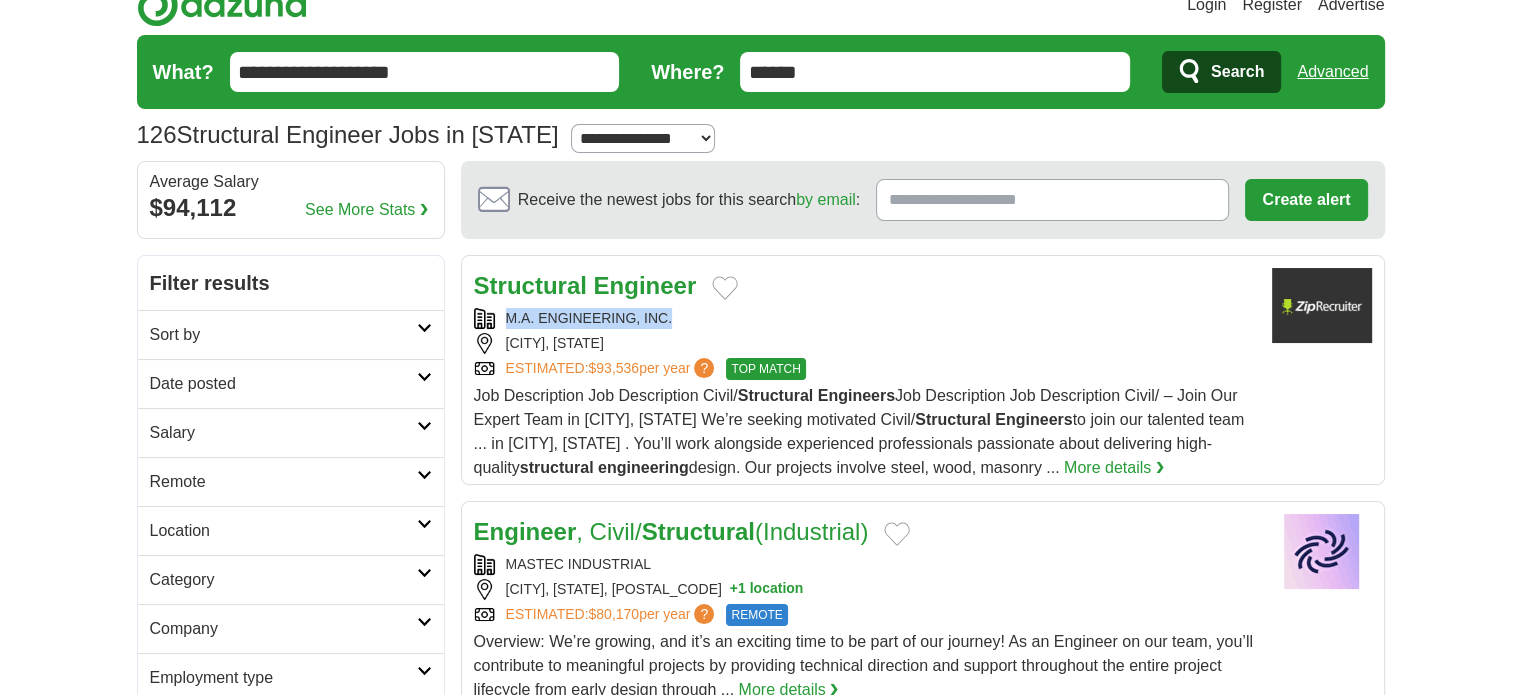 scroll, scrollTop: 200, scrollLeft: 0, axis: vertical 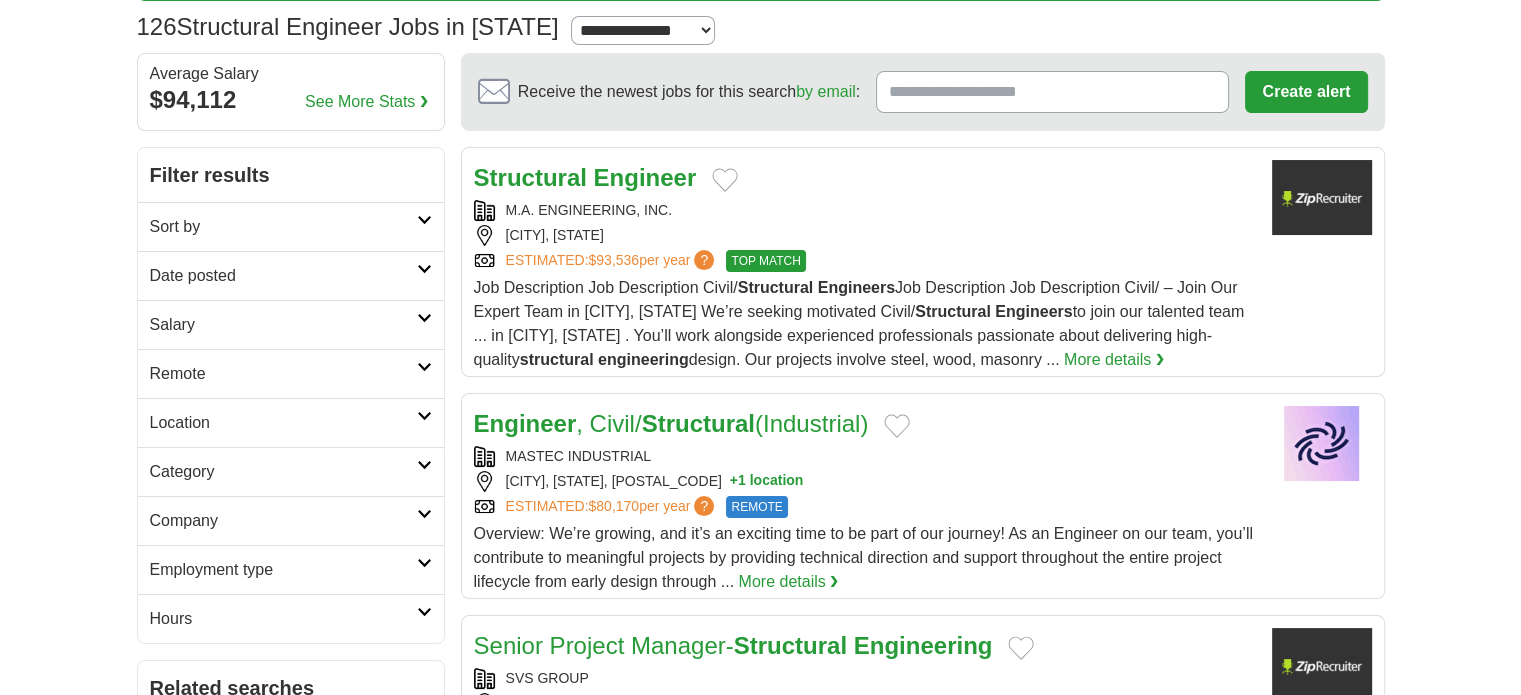 click on "Overview: We’re growing, and it’s an exciting time to be part of our journey! As an Engineer on our team, you’ll contribute to meaningful projects by providing technical direction and support throughout the entire project lifecycle from early design through ..." at bounding box center (863, 557) 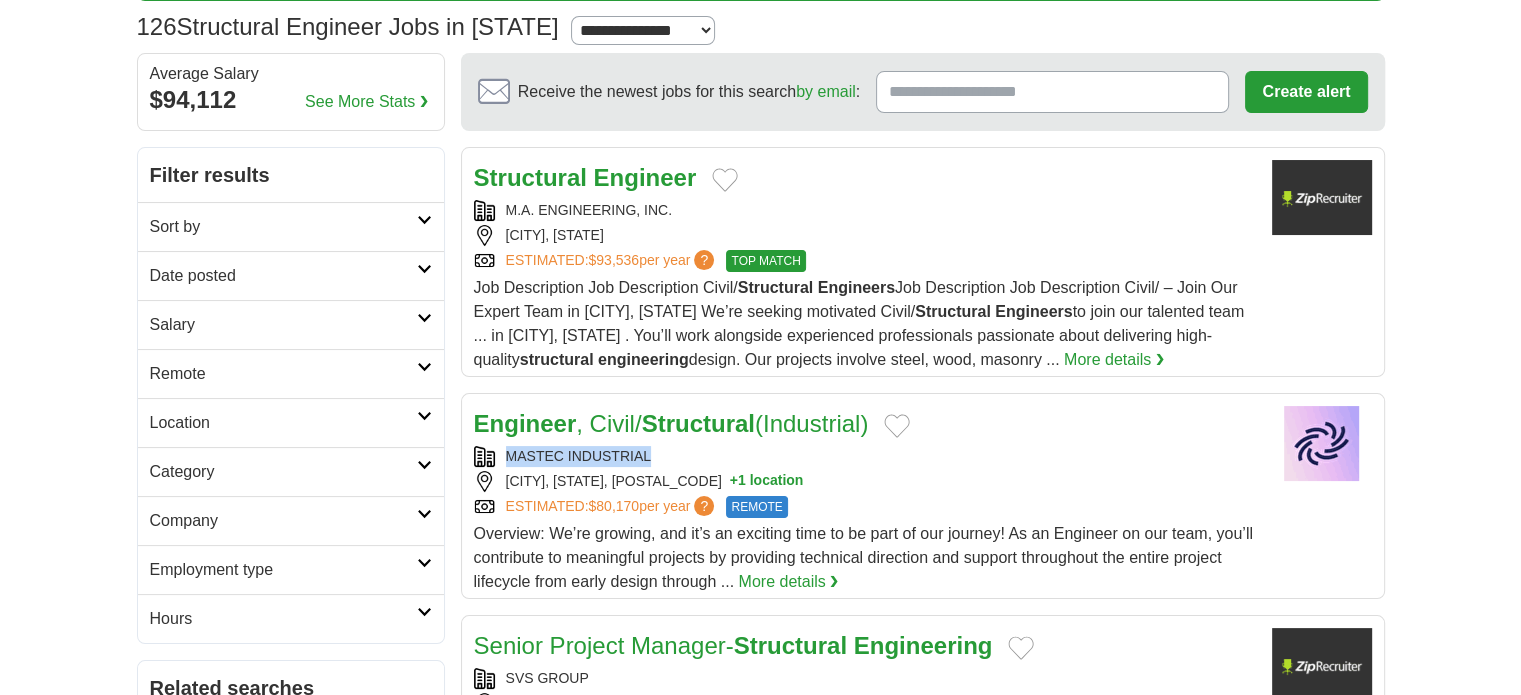 drag, startPoint x: 499, startPoint y: 451, endPoint x: 655, endPoint y: 460, distance: 156.2594 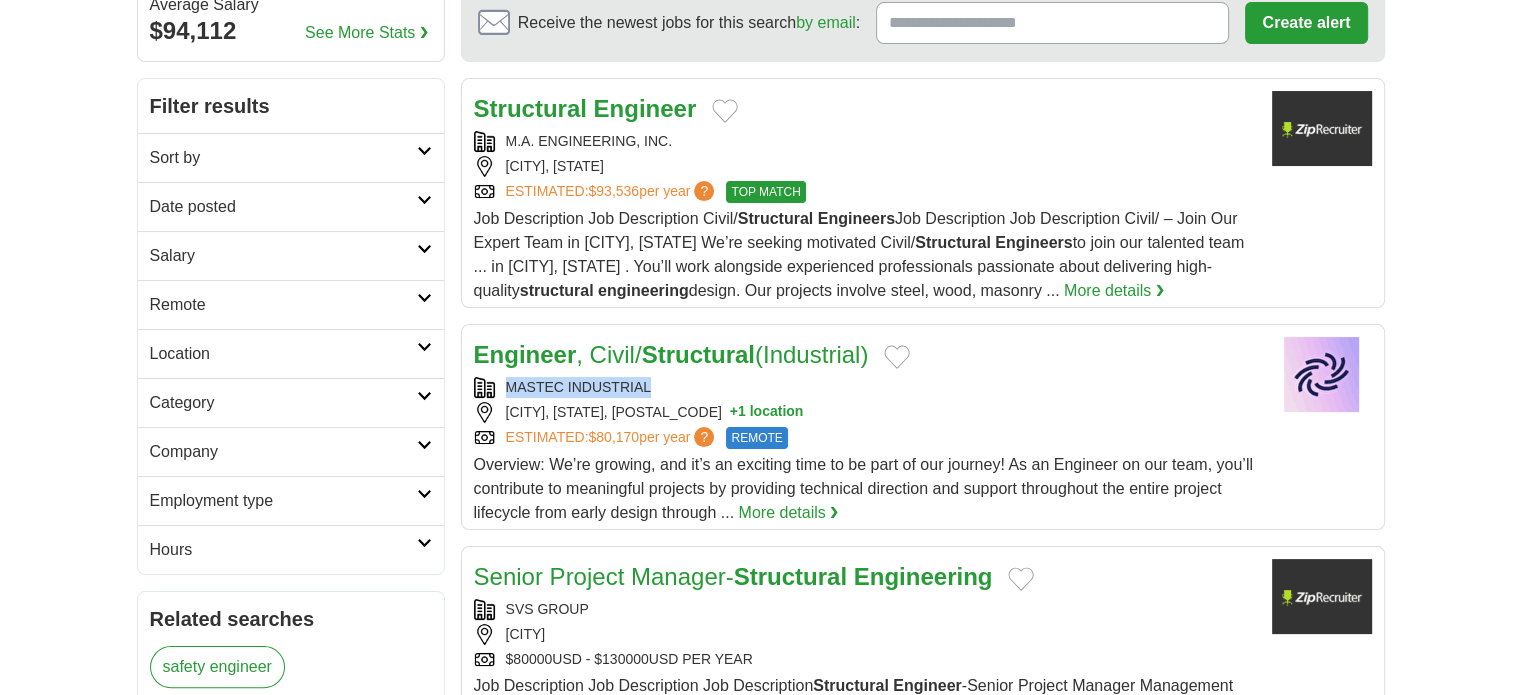 scroll, scrollTop: 400, scrollLeft: 0, axis: vertical 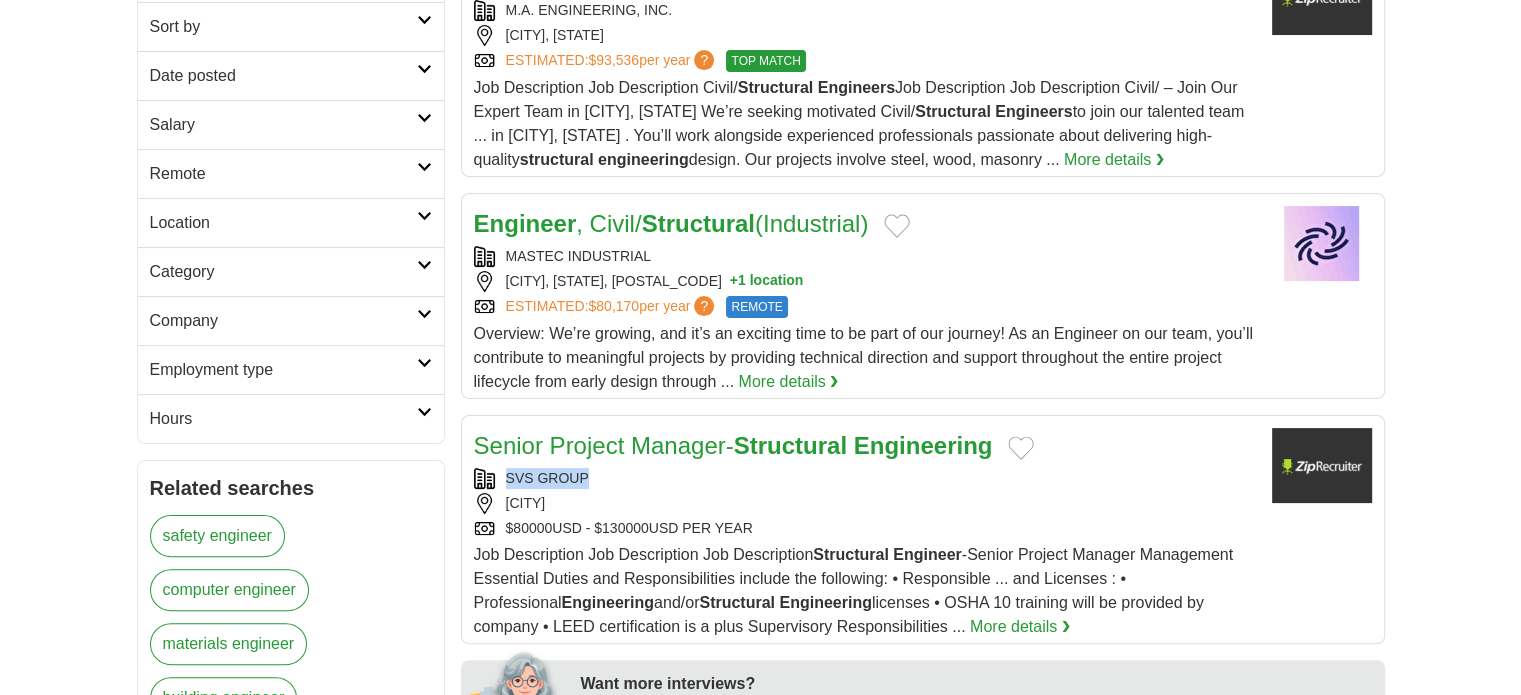 drag, startPoint x: 572, startPoint y: 472, endPoint x: 588, endPoint y: 471, distance: 16.03122 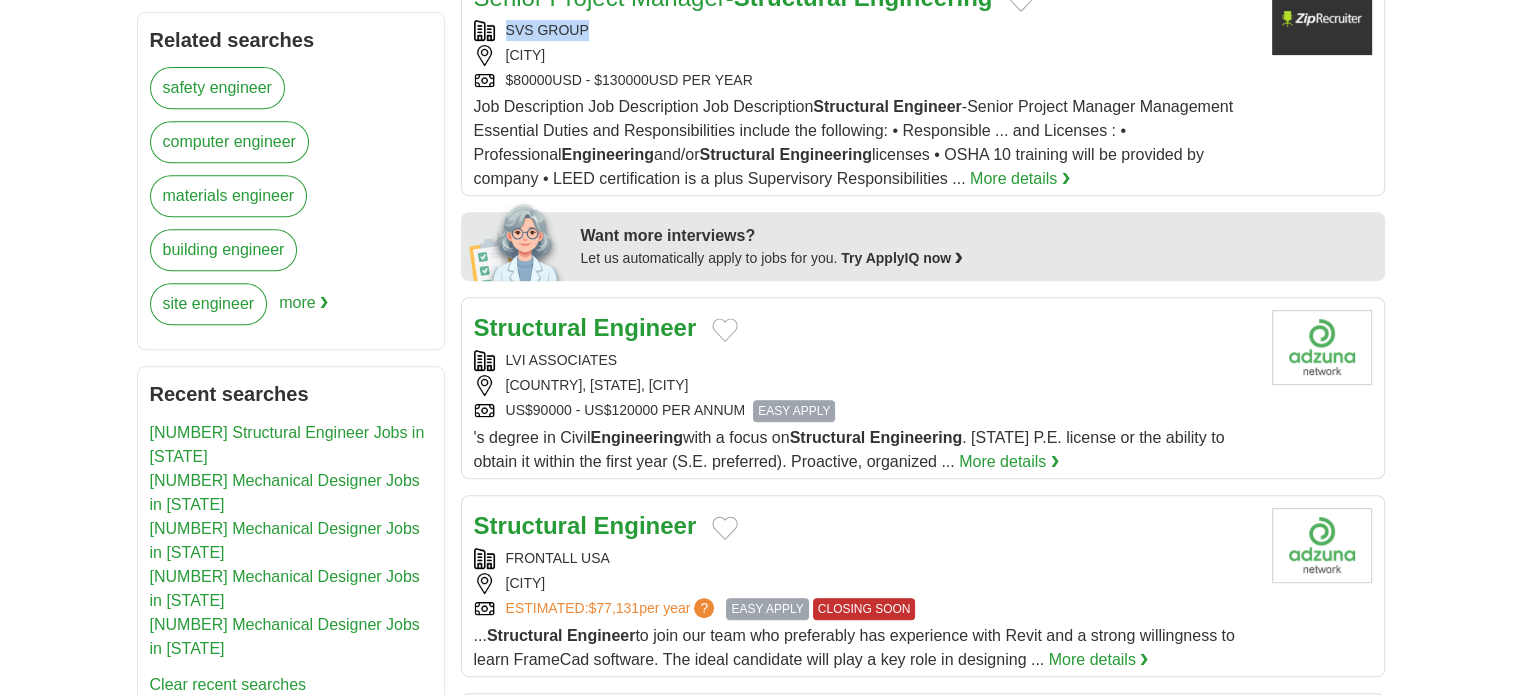 scroll, scrollTop: 1000, scrollLeft: 0, axis: vertical 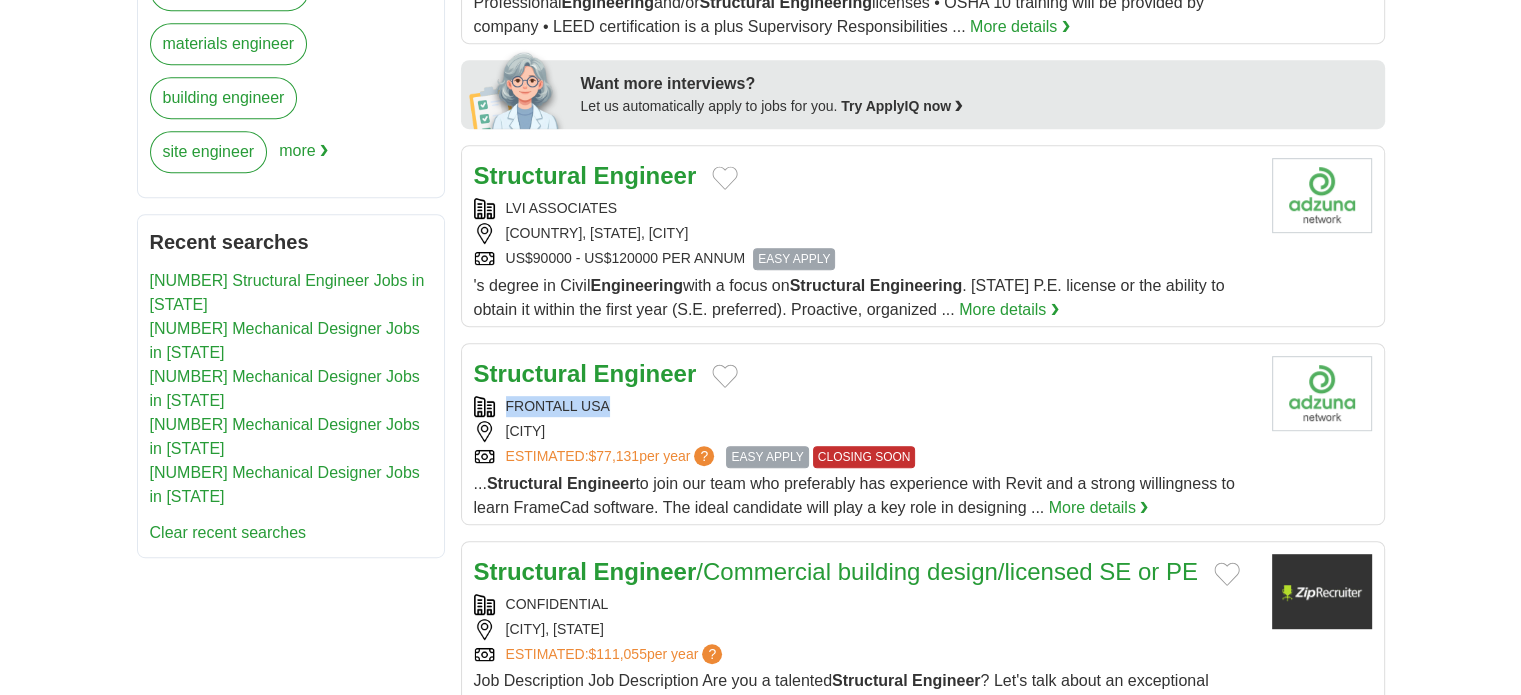 drag, startPoint x: 500, startPoint y: 399, endPoint x: 639, endPoint y: 399, distance: 139 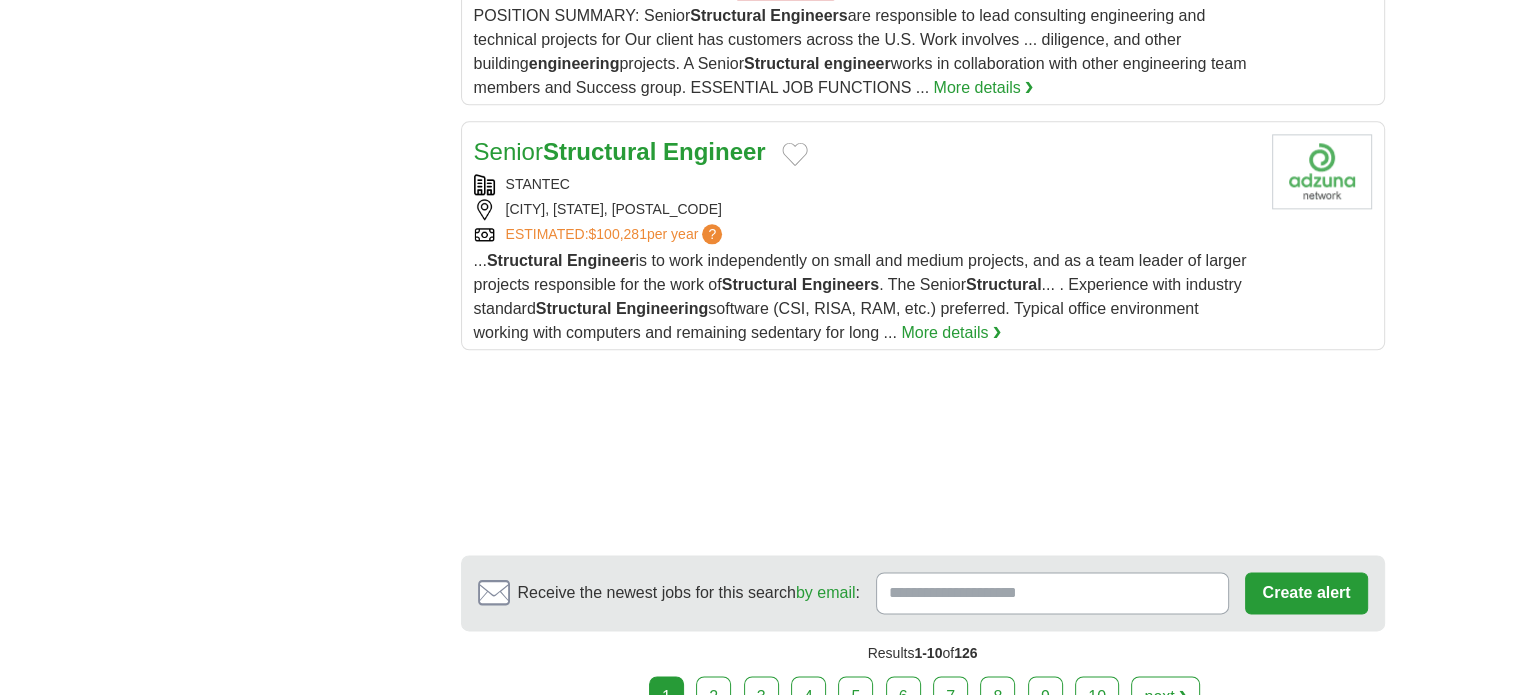scroll, scrollTop: 2800, scrollLeft: 0, axis: vertical 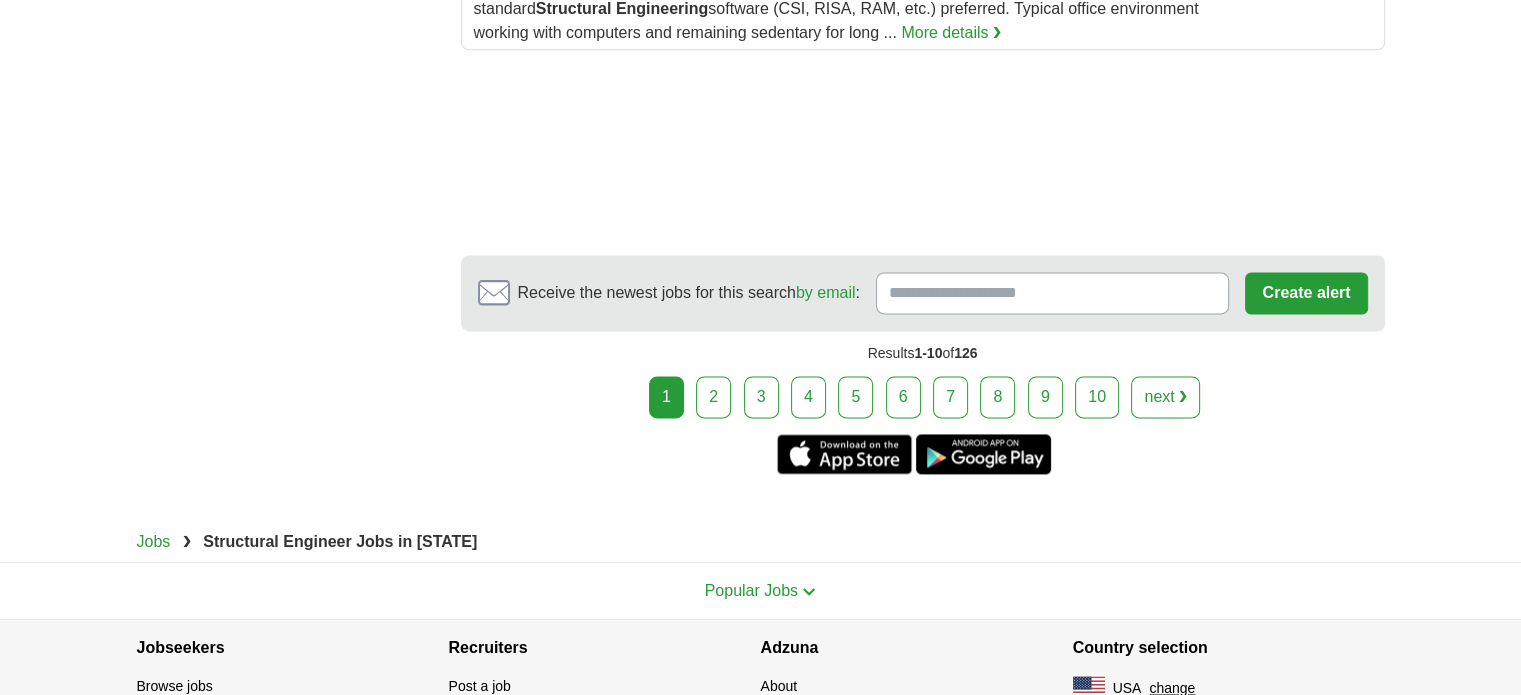 click on "2" at bounding box center (713, 397) 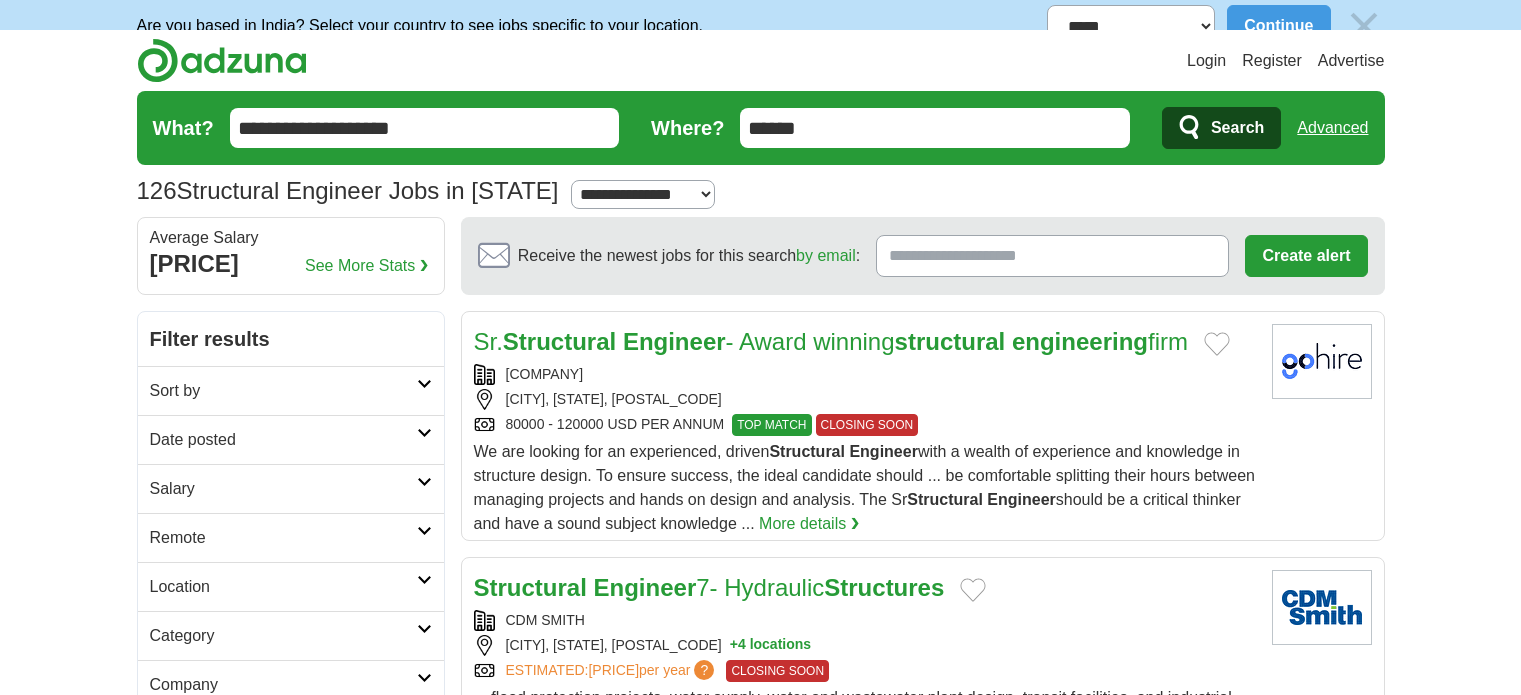 scroll, scrollTop: 0, scrollLeft: 0, axis: both 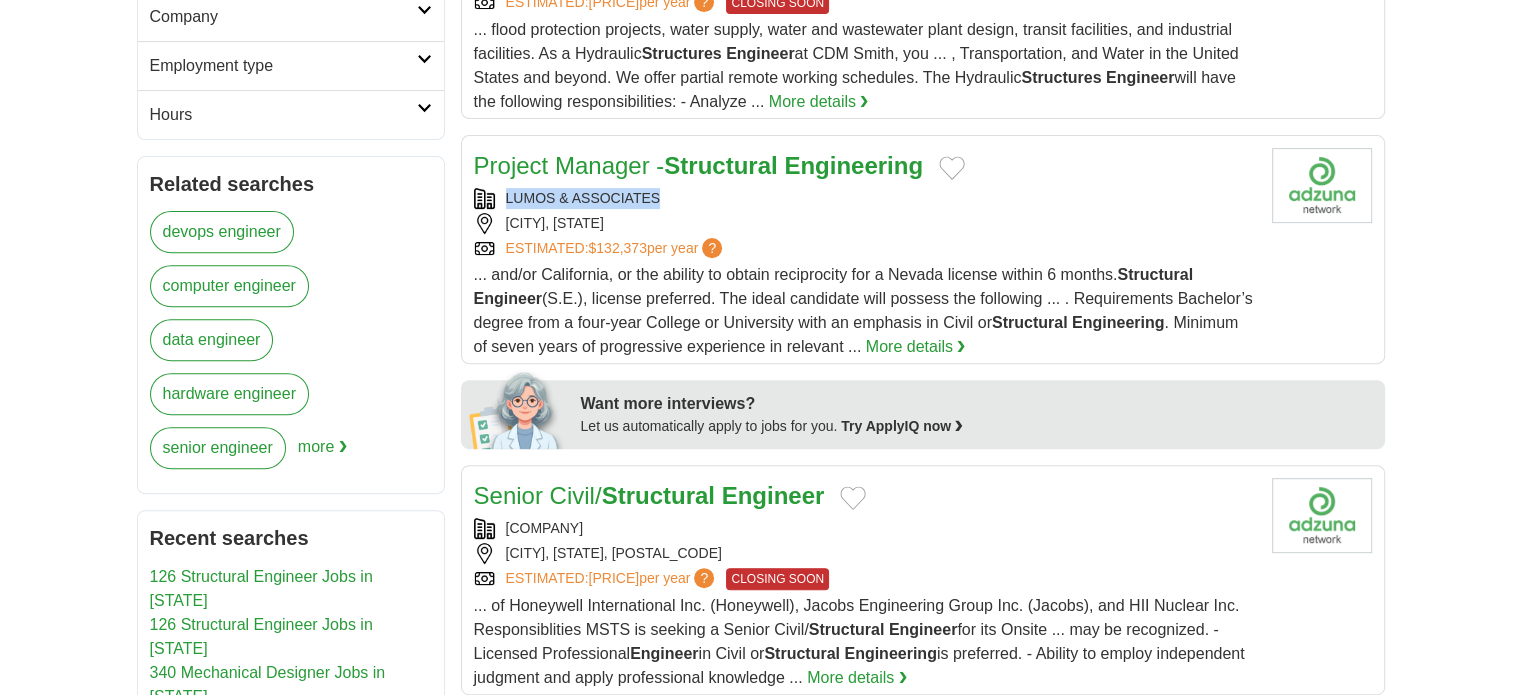 drag, startPoint x: 521, startPoint y: 218, endPoint x: 502, endPoint y: 233, distance: 24.207438 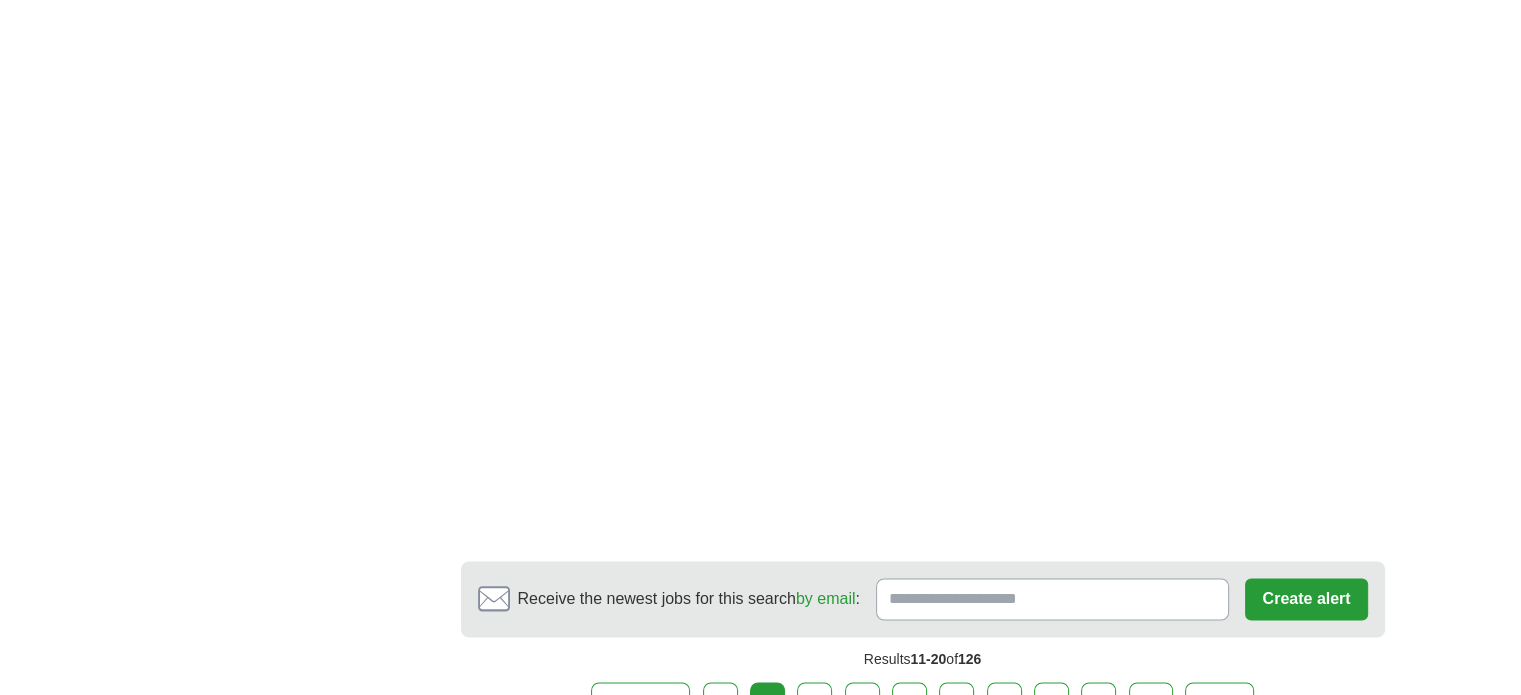 scroll, scrollTop: 2504, scrollLeft: 0, axis: vertical 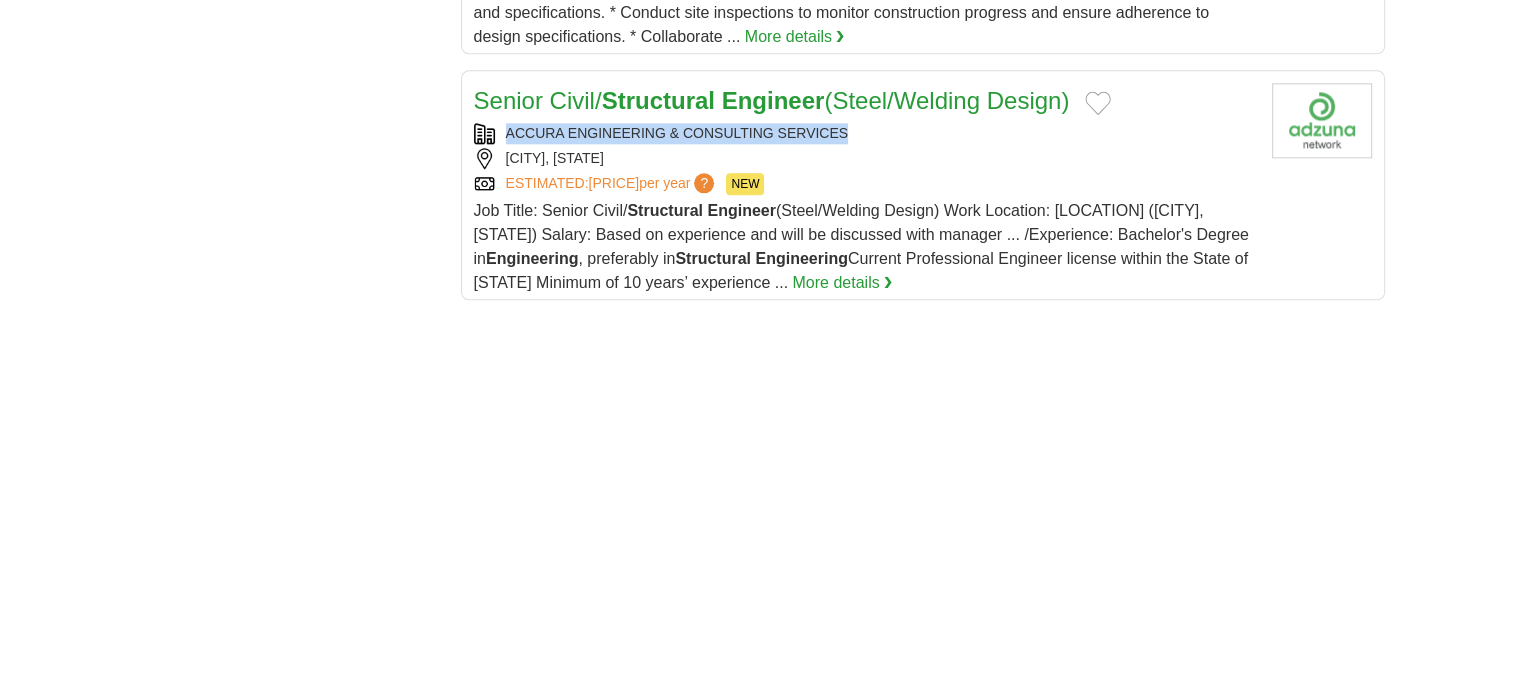 drag, startPoint x: 497, startPoint y: 232, endPoint x: 857, endPoint y: 240, distance: 360.08887 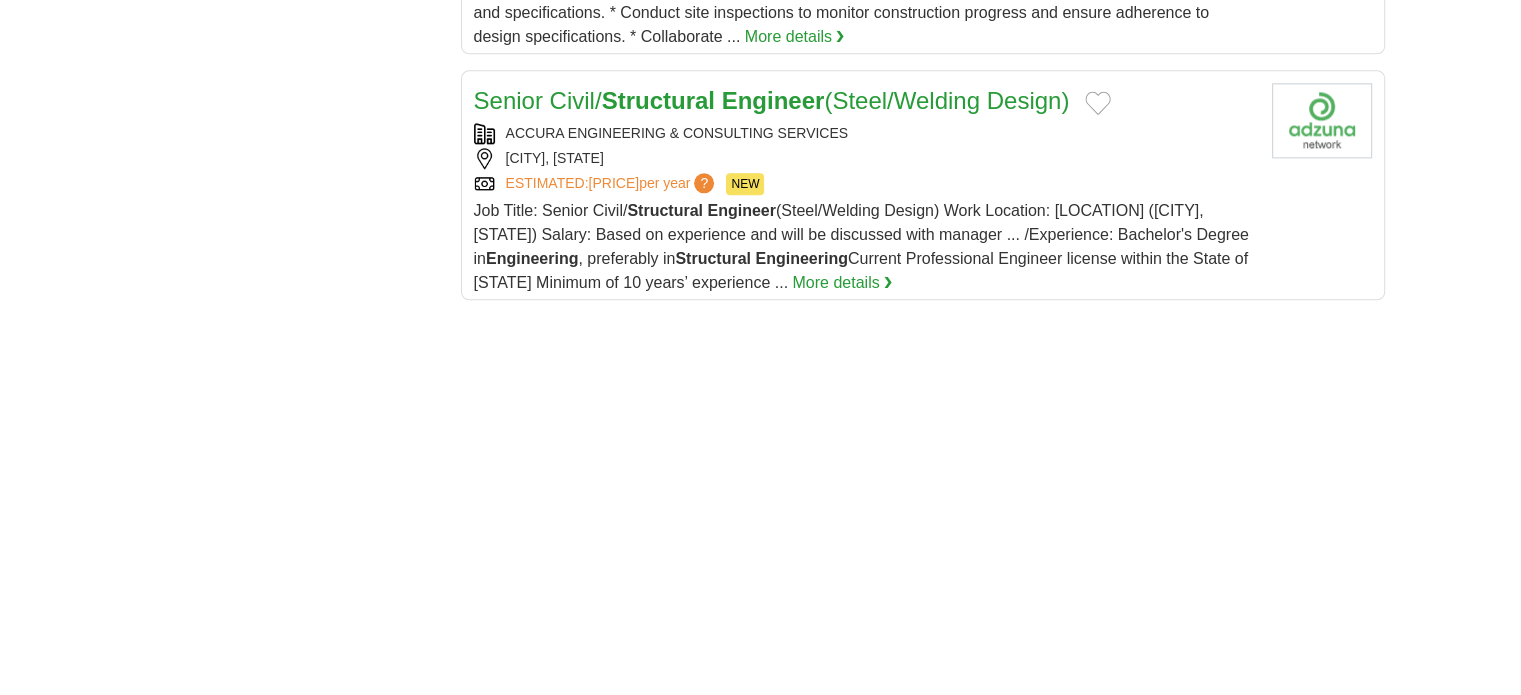 click on "**********" at bounding box center (760, -152) 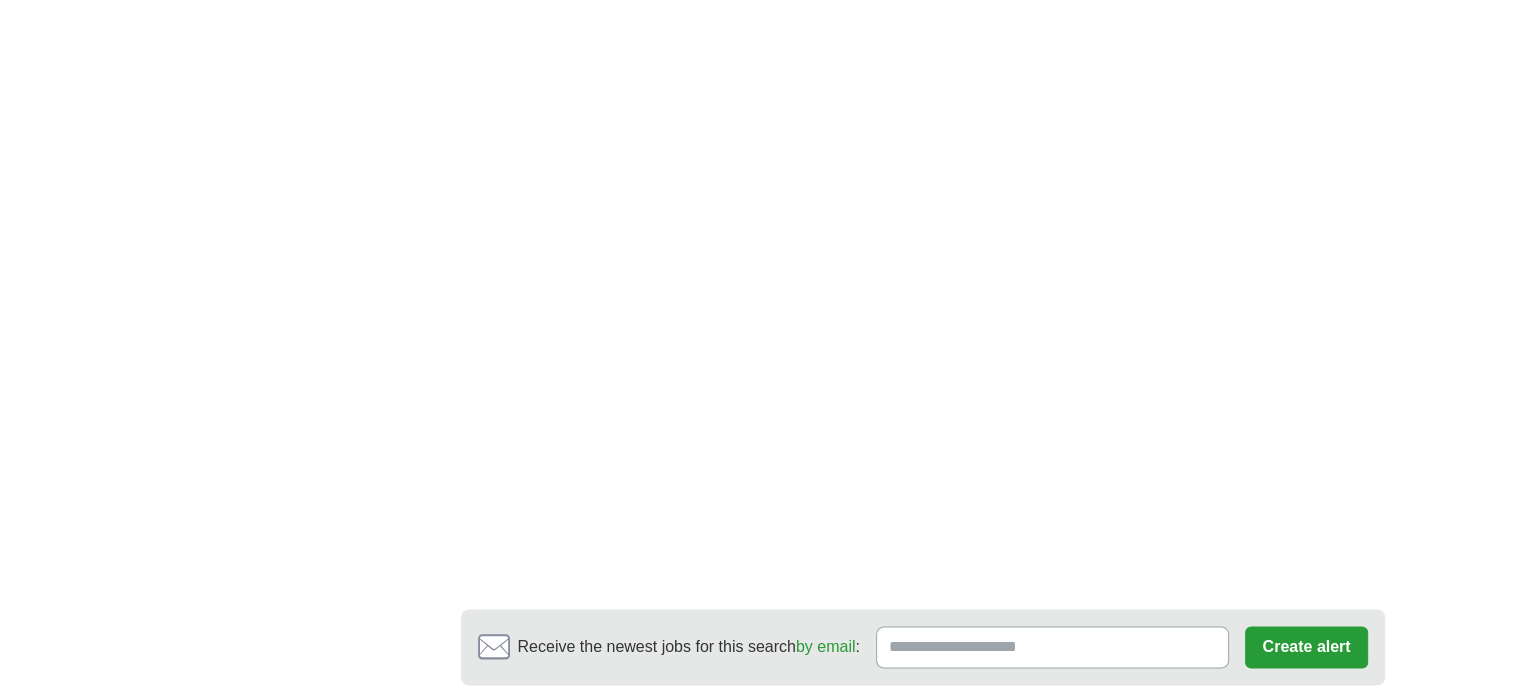 scroll, scrollTop: 3204, scrollLeft: 0, axis: vertical 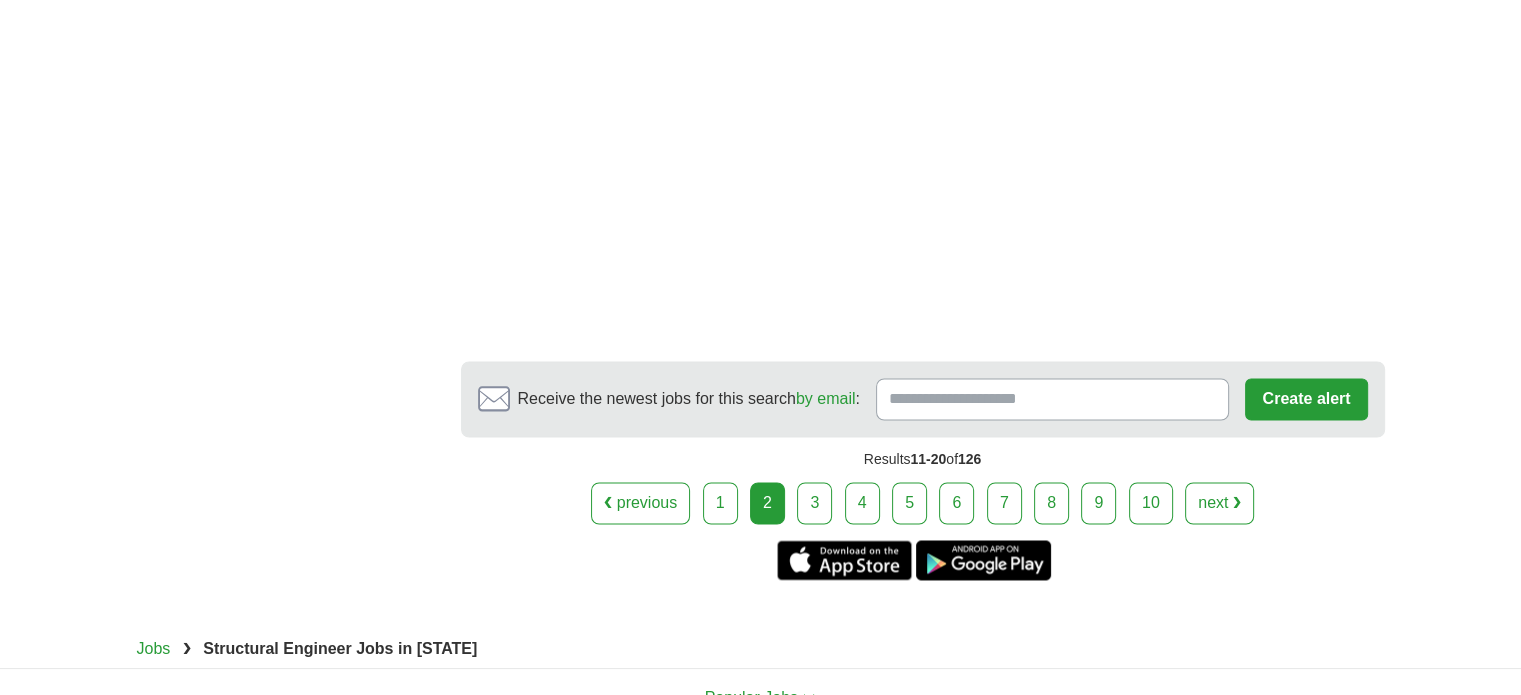 click on "3" at bounding box center [814, 503] 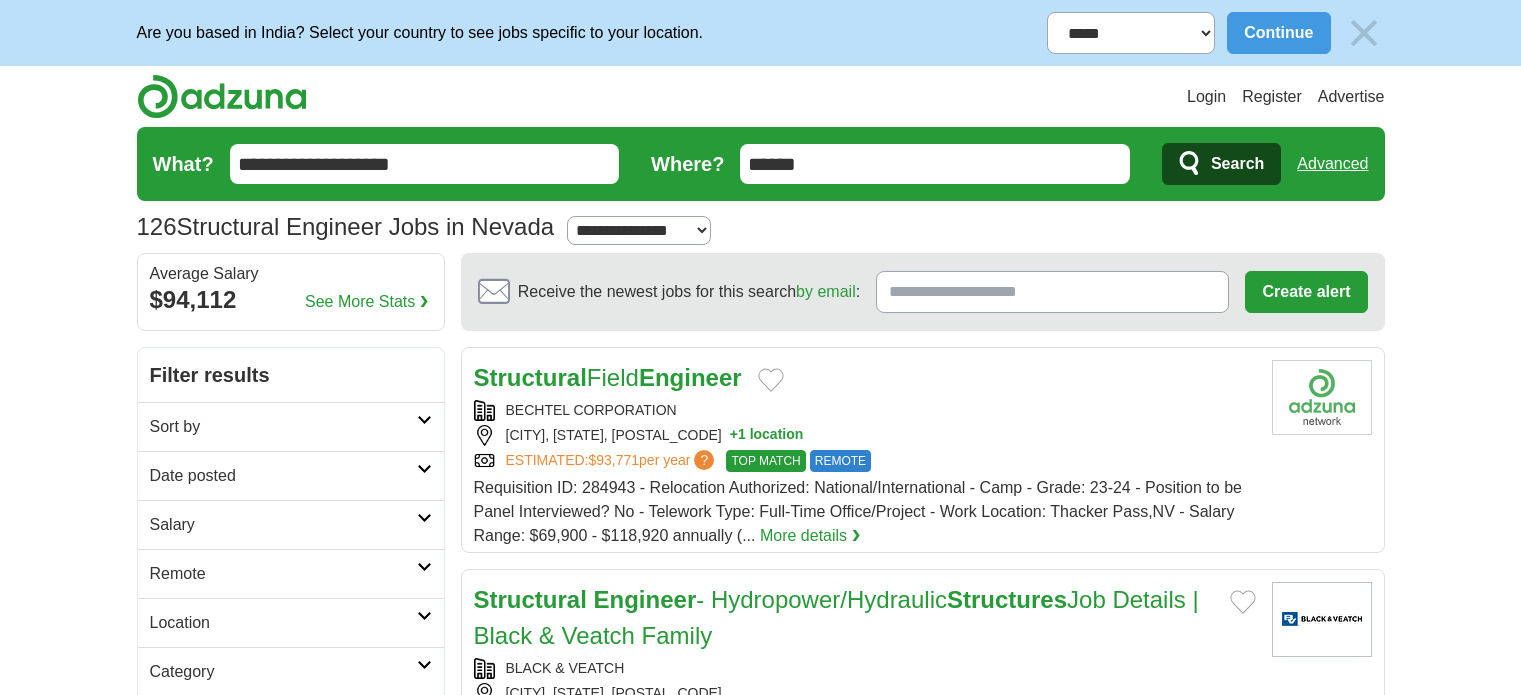 scroll, scrollTop: 0, scrollLeft: 0, axis: both 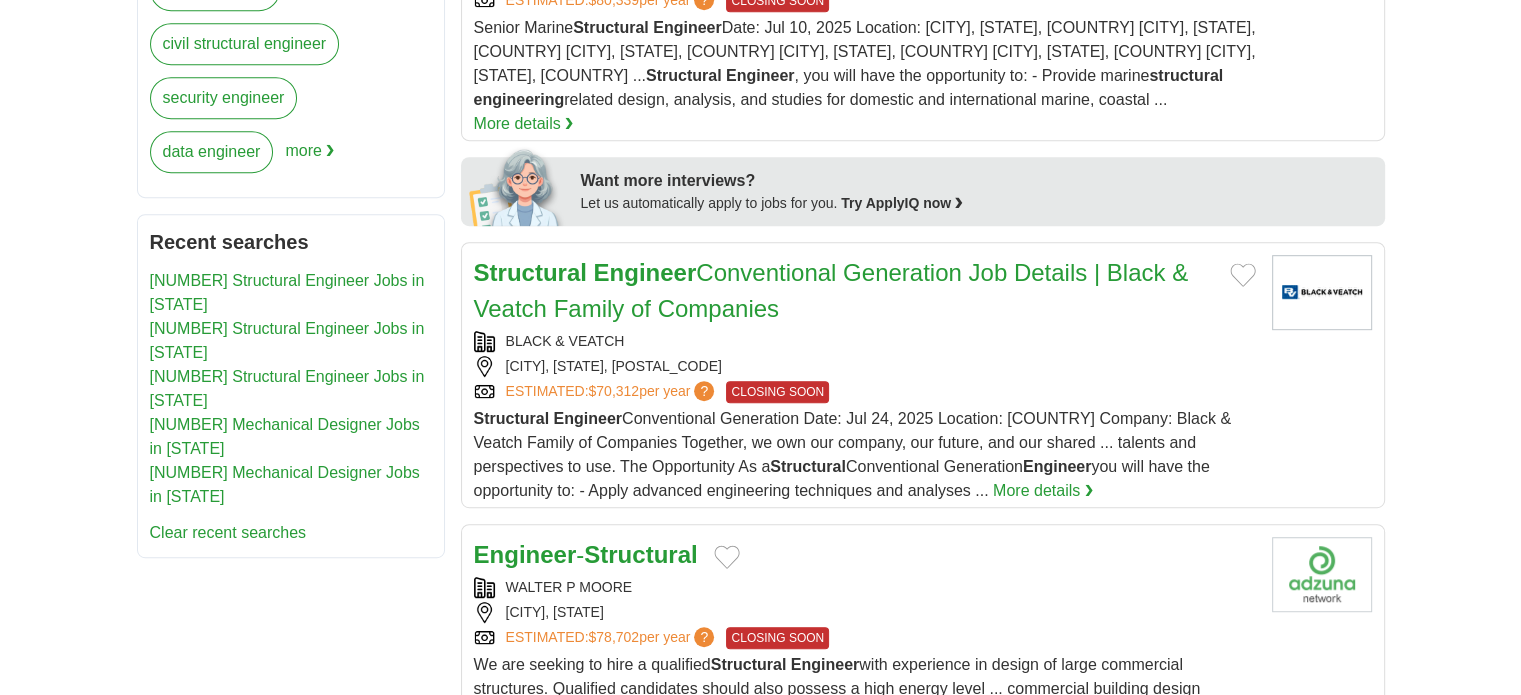 click on "Structural   Engineer - Conventional Generation Date: Jul 24, 2025 Location: US Company: Black & Veatch Family of Companies Together, we own our company, our future, and our shared ...  talents and perspectives to use. The Opportunity As a  Structural  Conventional Generation  Engineer  you will have the opportunity to: - Apply advanced engineering techniques and analyses ..." at bounding box center (852, 454) 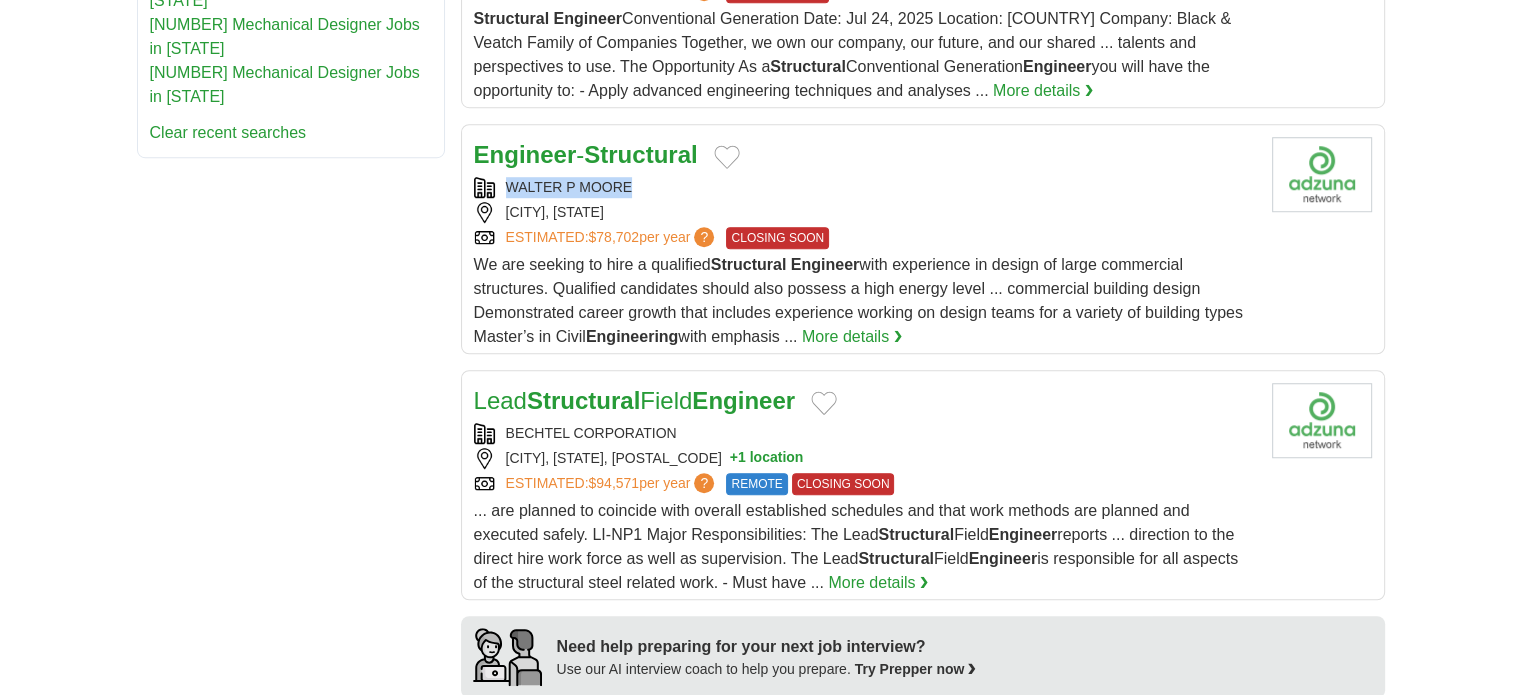 drag, startPoint x: 638, startPoint y: 157, endPoint x: 438, endPoint y: 107, distance: 206.15529 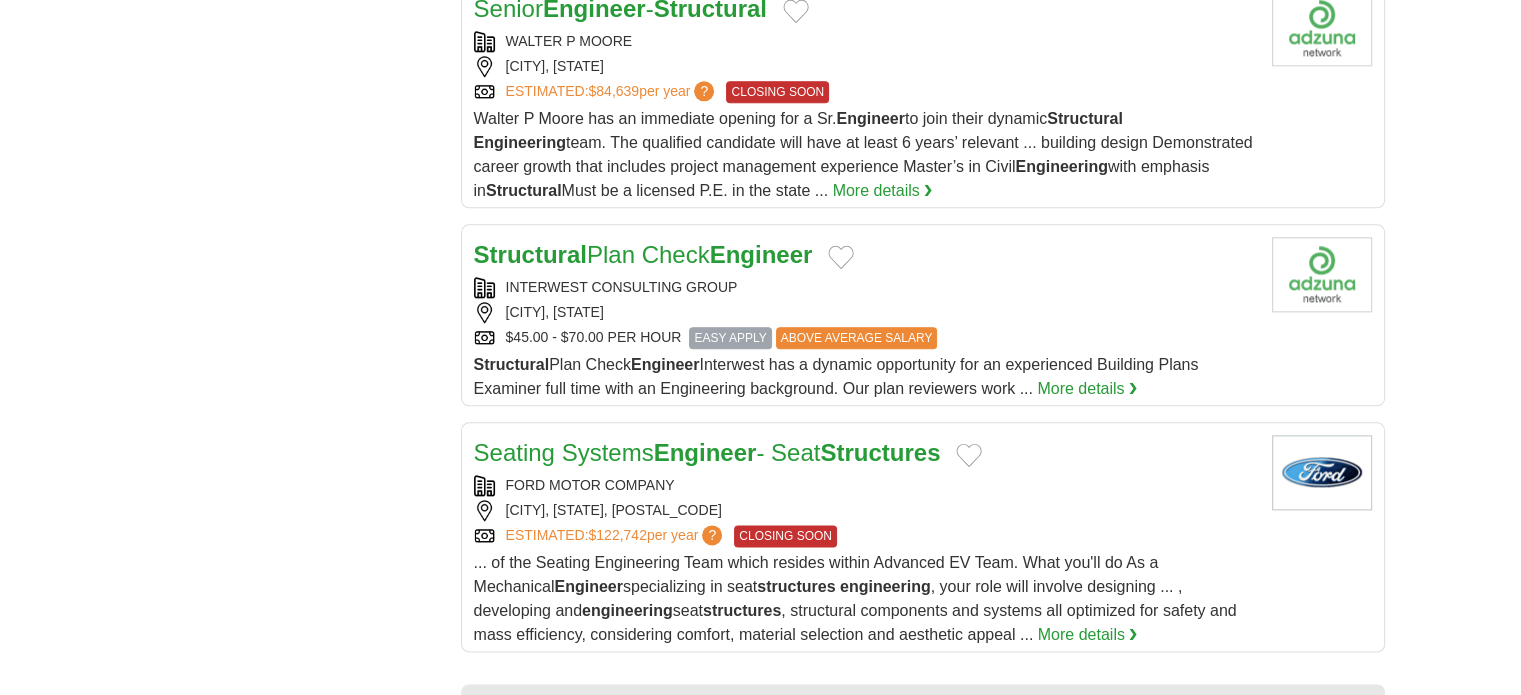 scroll, scrollTop: 2500, scrollLeft: 0, axis: vertical 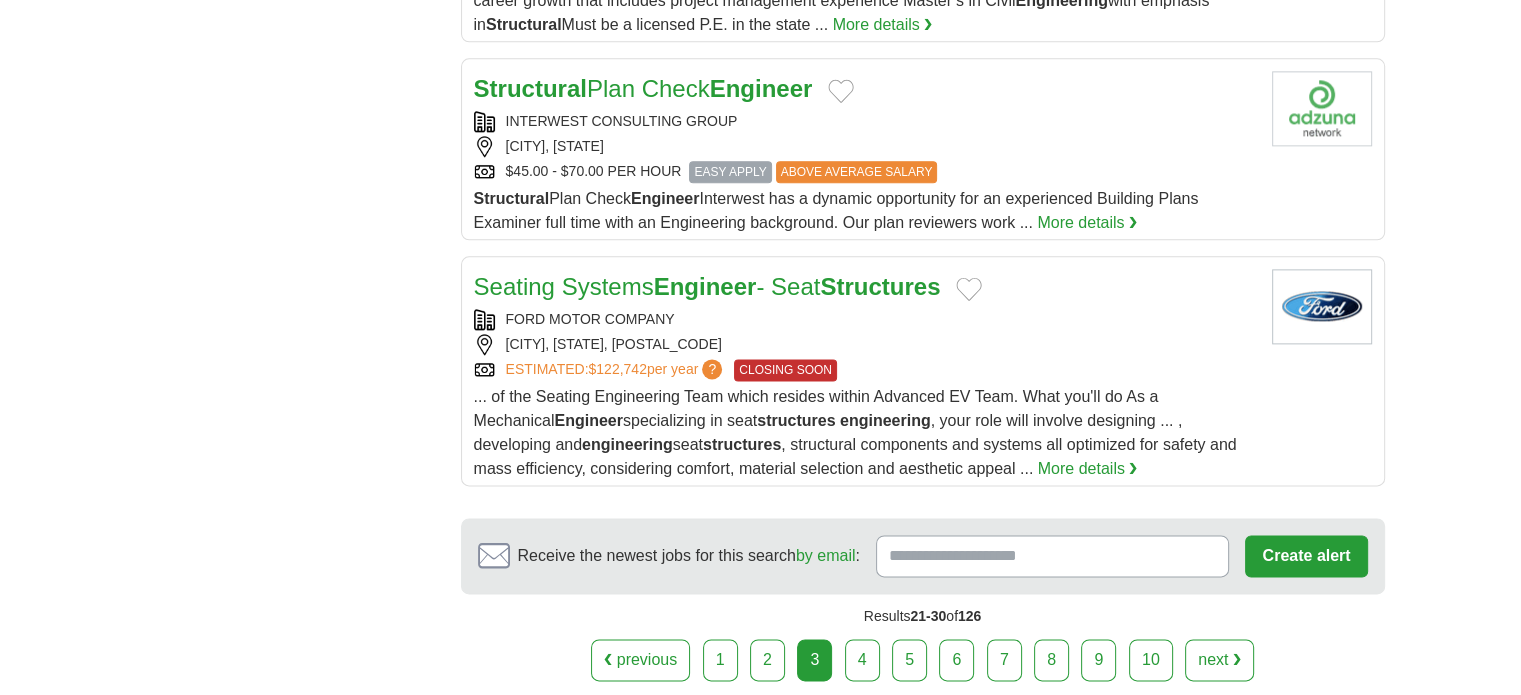 click on "4" at bounding box center (862, 660) 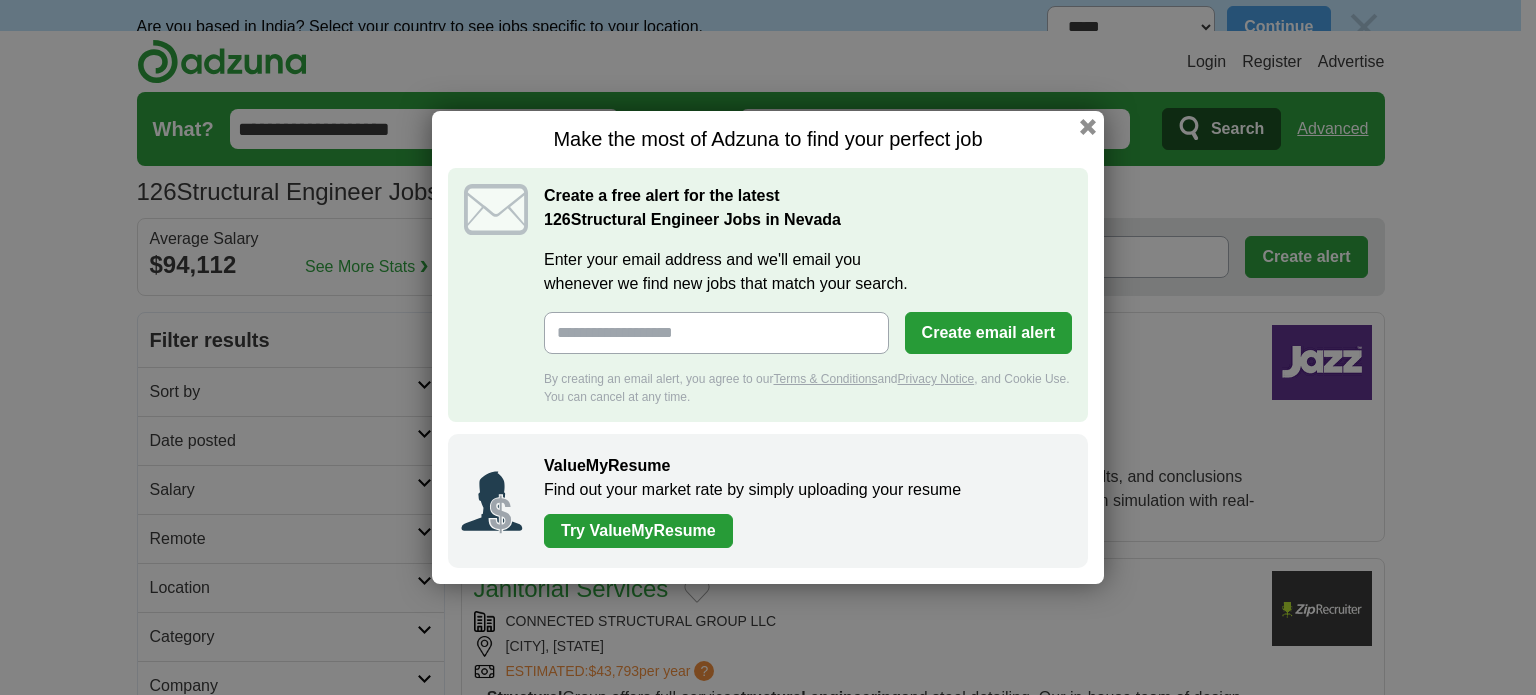 scroll, scrollTop: 0, scrollLeft: 0, axis: both 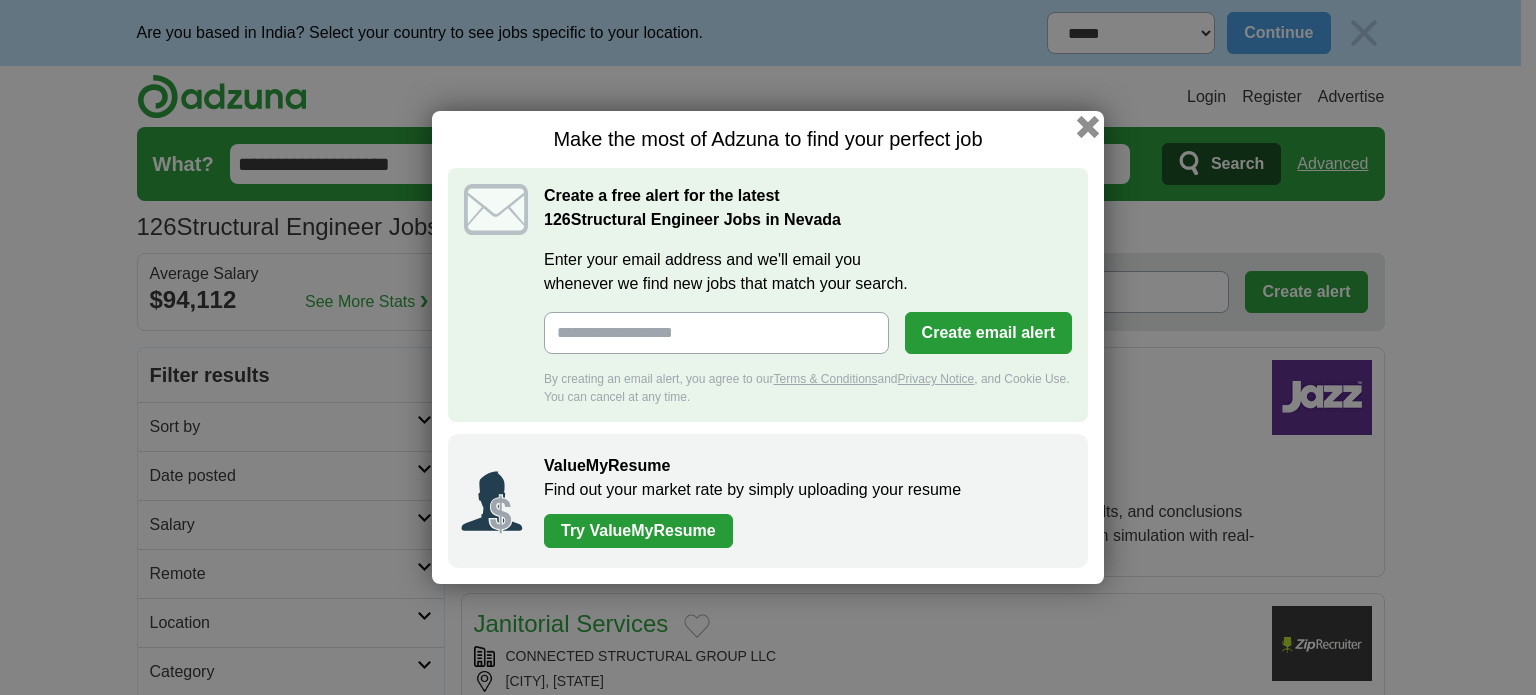 click at bounding box center (1088, 127) 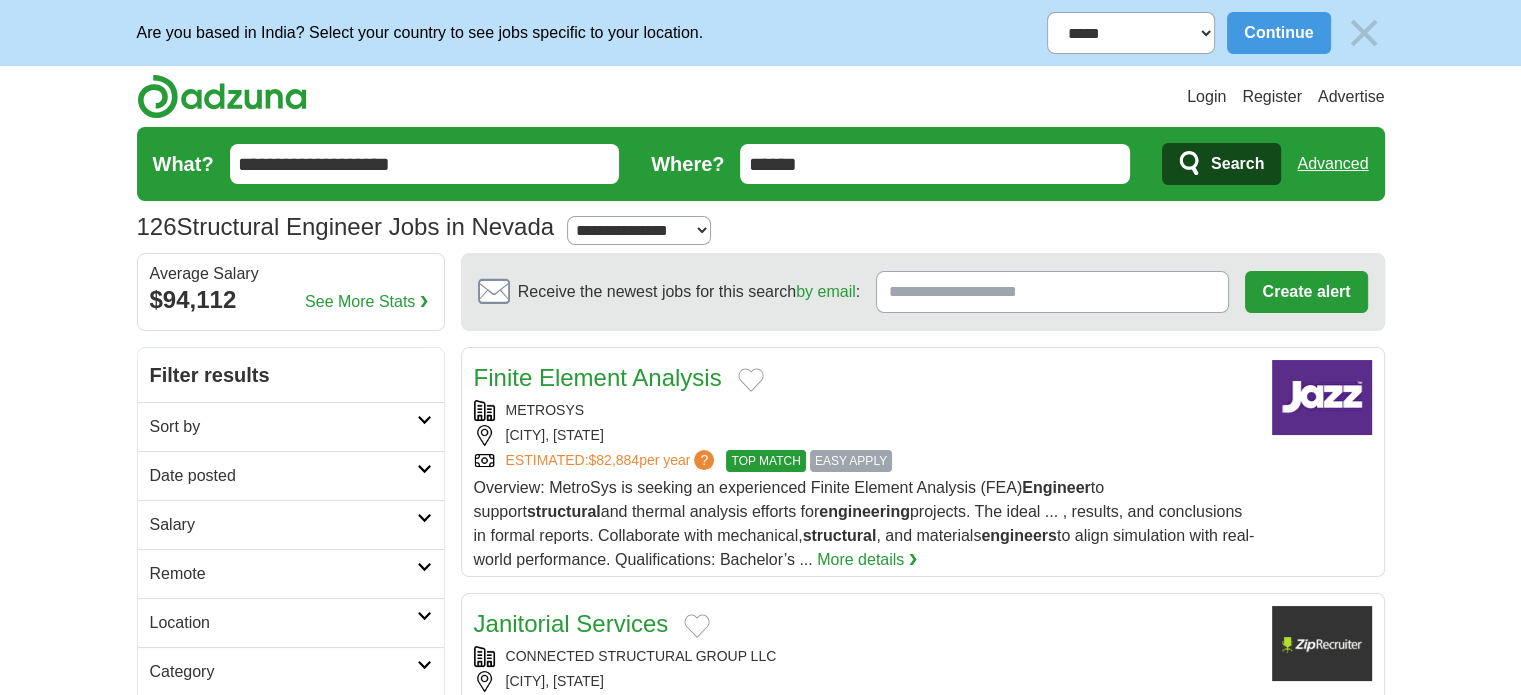 scroll, scrollTop: 0, scrollLeft: 0, axis: both 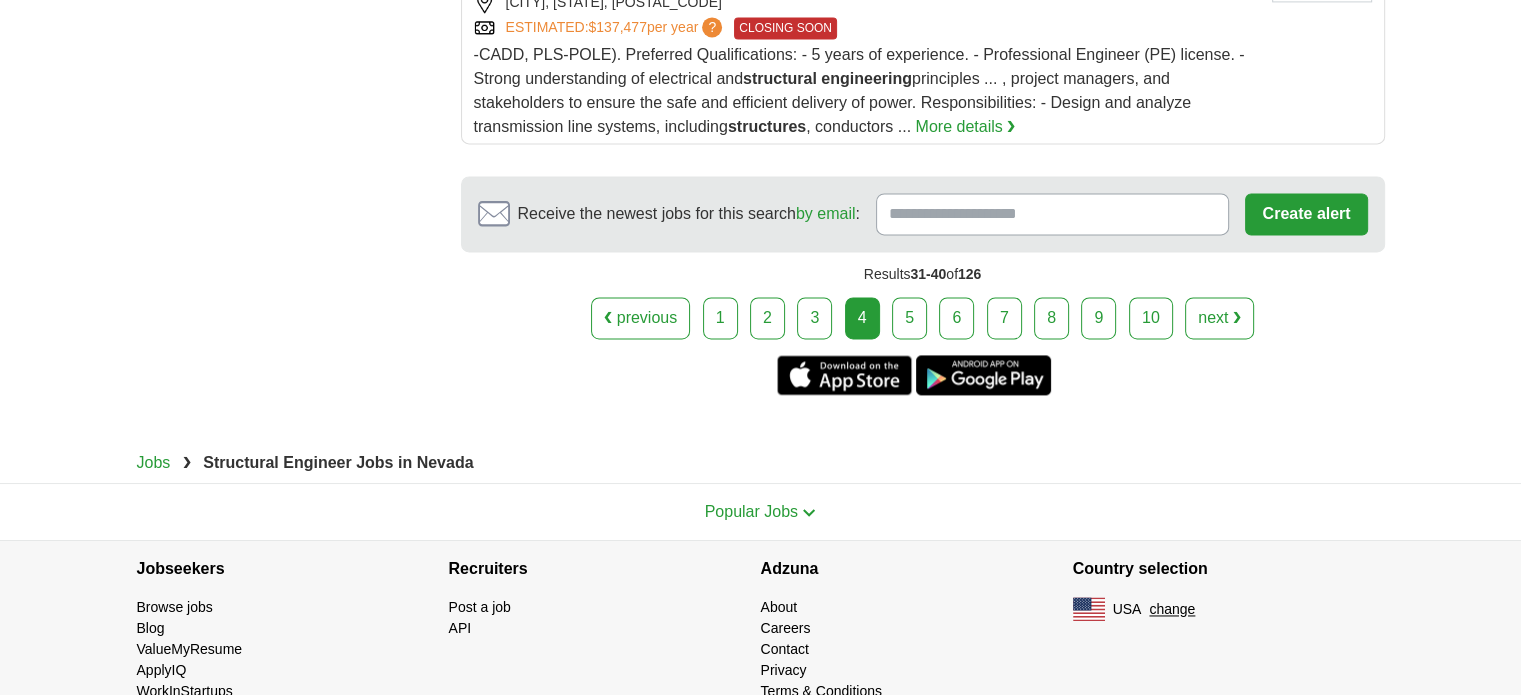 click on "5" at bounding box center [909, 318] 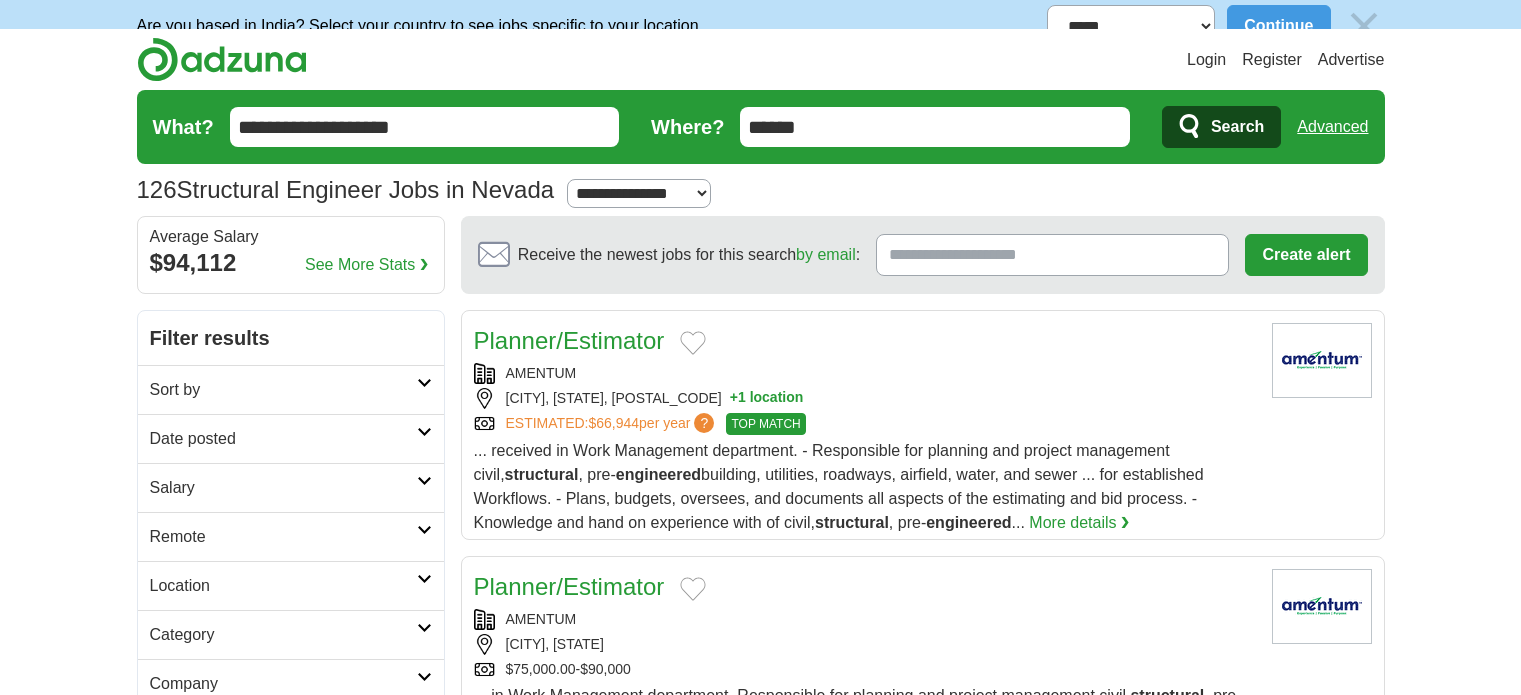 scroll, scrollTop: 0, scrollLeft: 0, axis: both 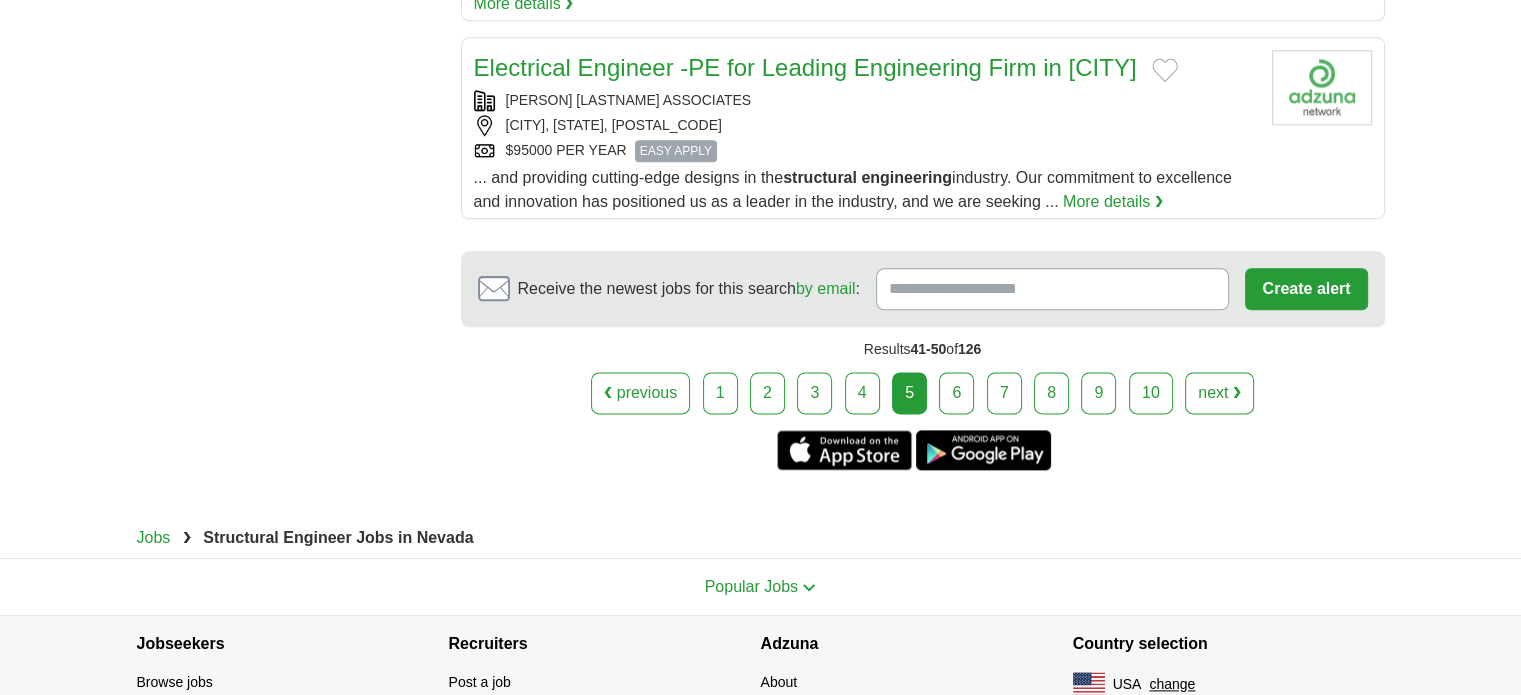 click on "6" at bounding box center (956, 393) 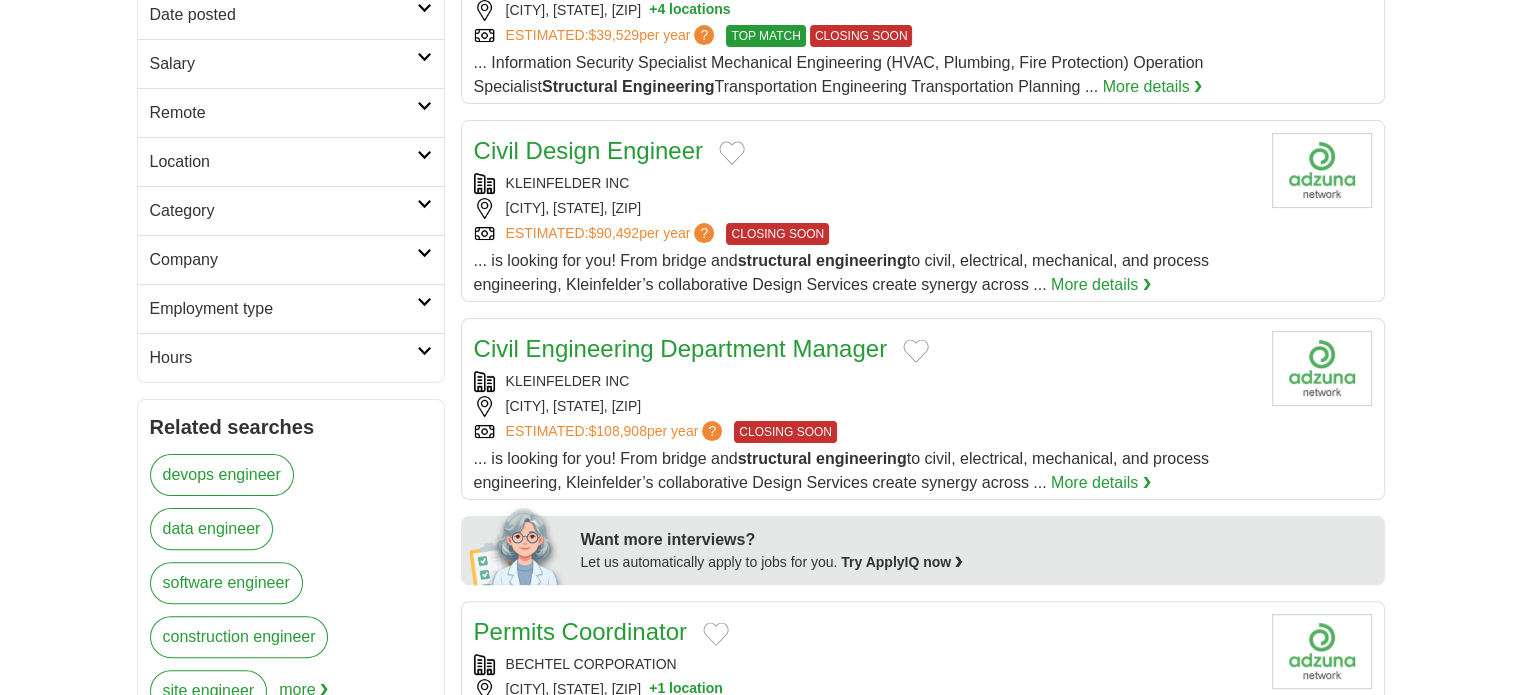 scroll, scrollTop: 0, scrollLeft: 0, axis: both 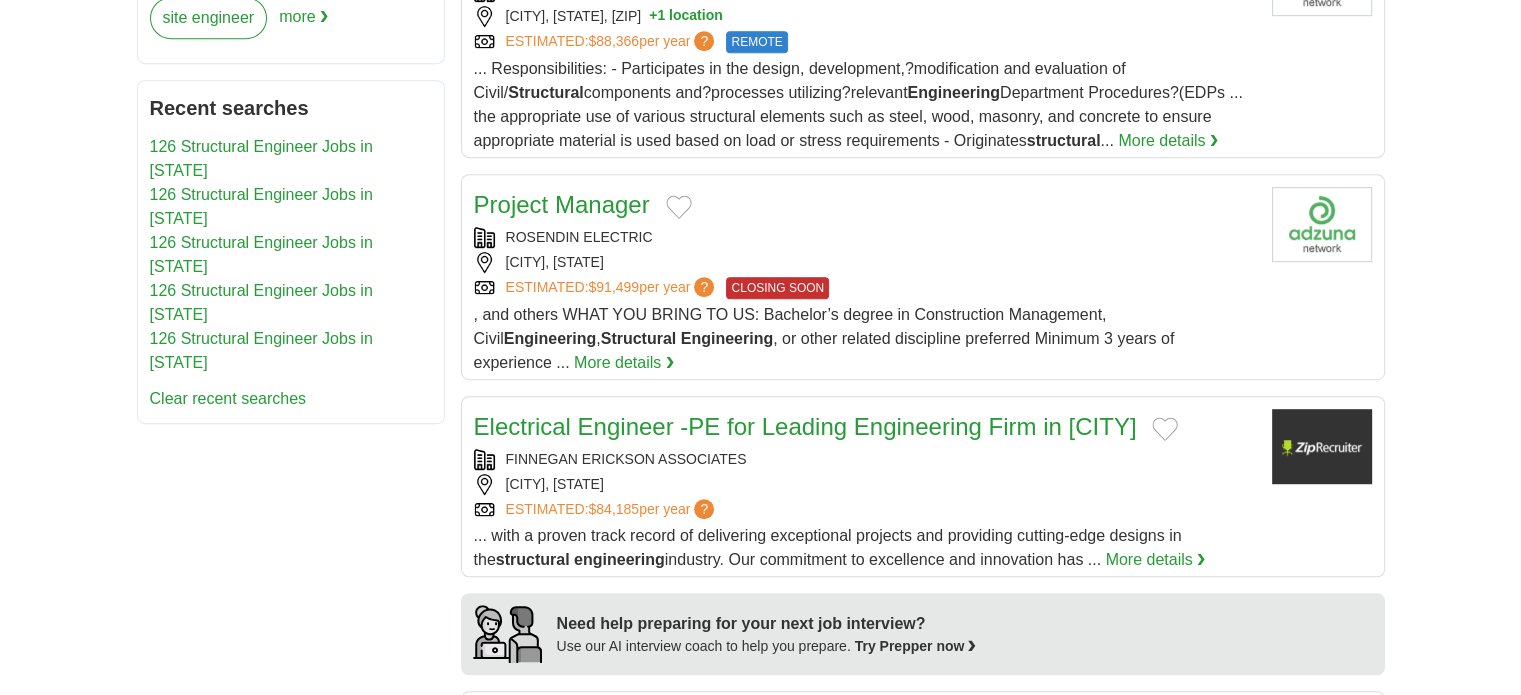 click on "...  with a proven track record of delivering exceptional projects and providing cutting-edge designs in the  structural   engineering  industry. Our commitment to excellence and innovation has ..." at bounding box center [828, 547] 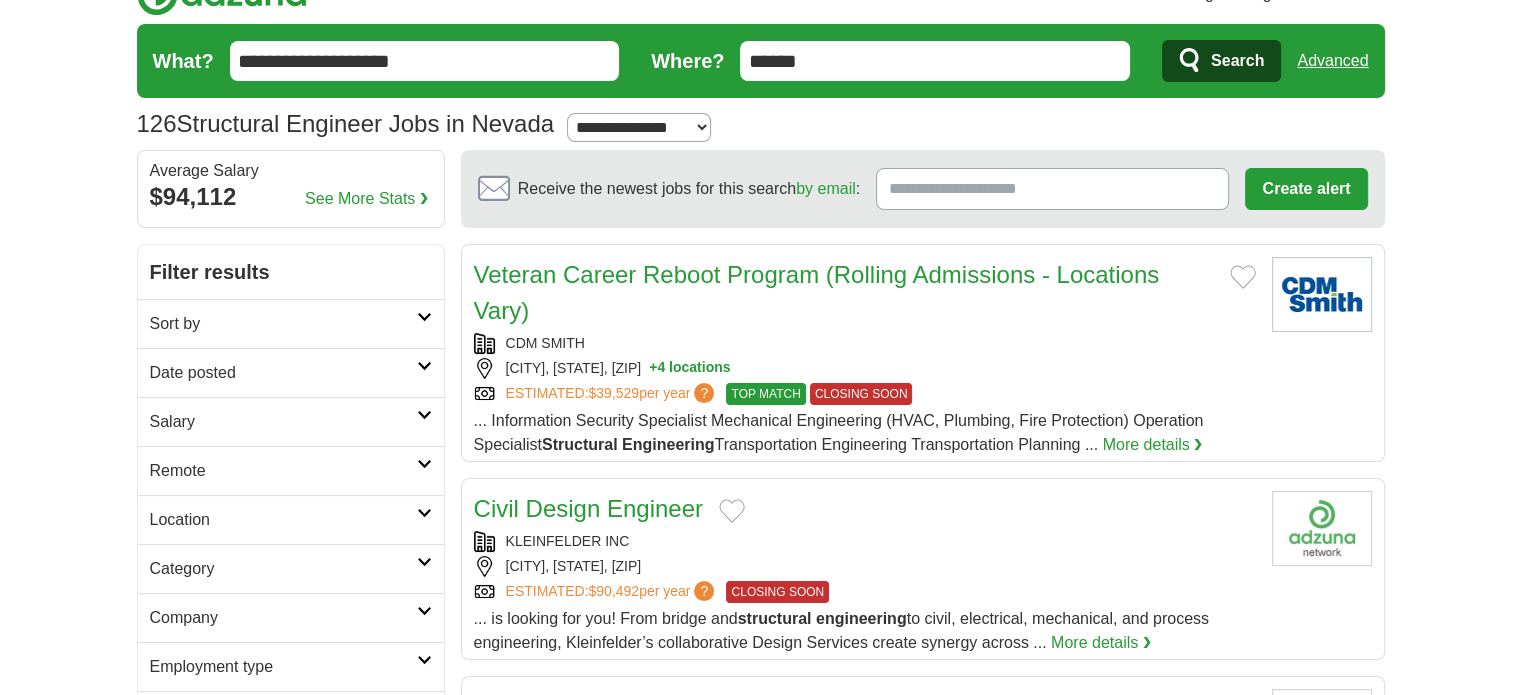 scroll, scrollTop: 0, scrollLeft: 0, axis: both 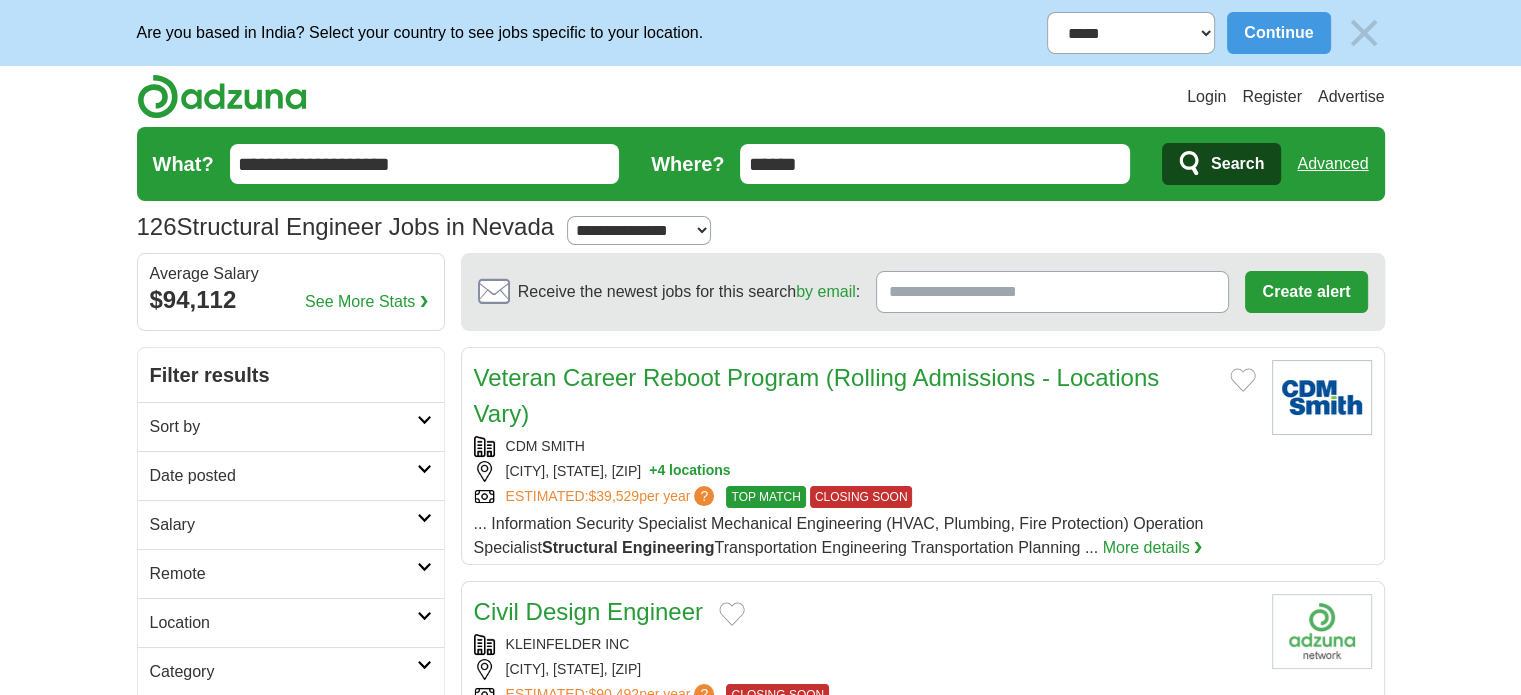 click on "**********" at bounding box center (425, 164) 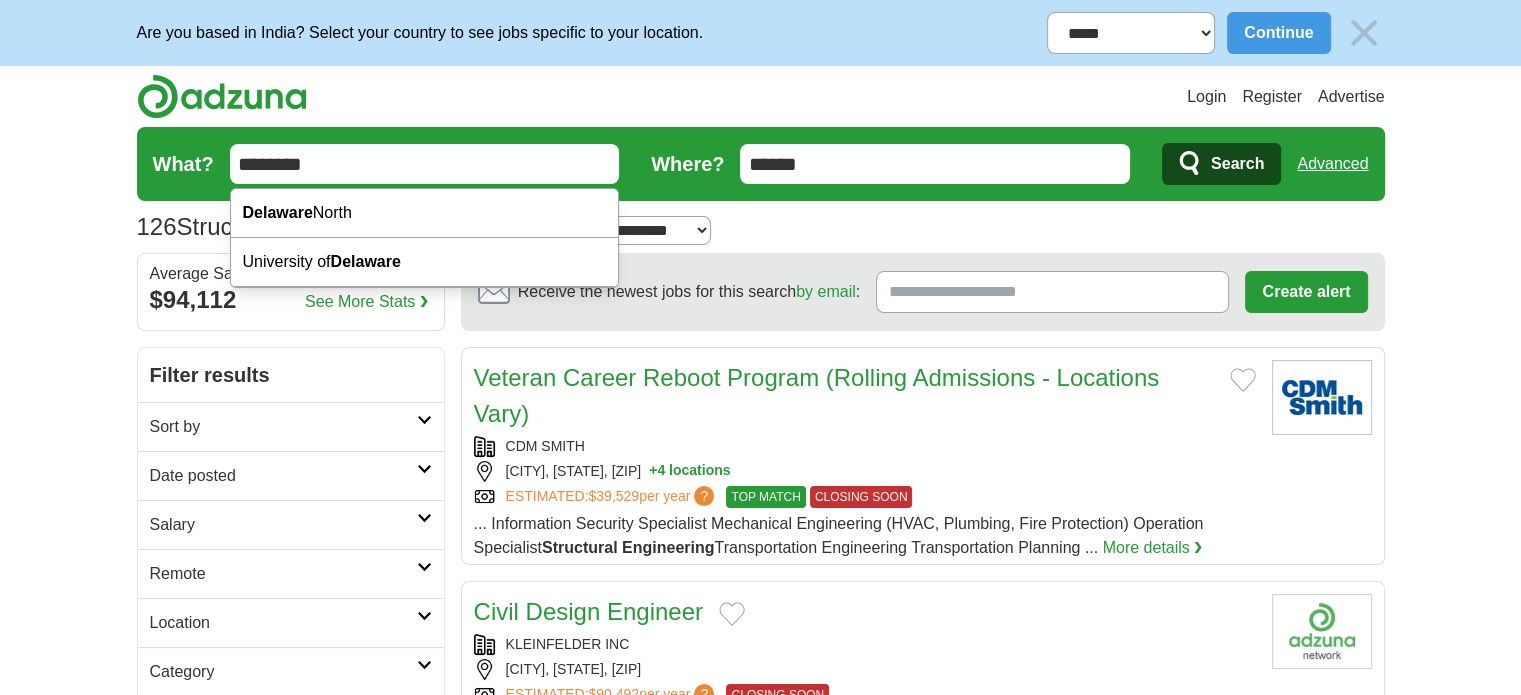 type on "********" 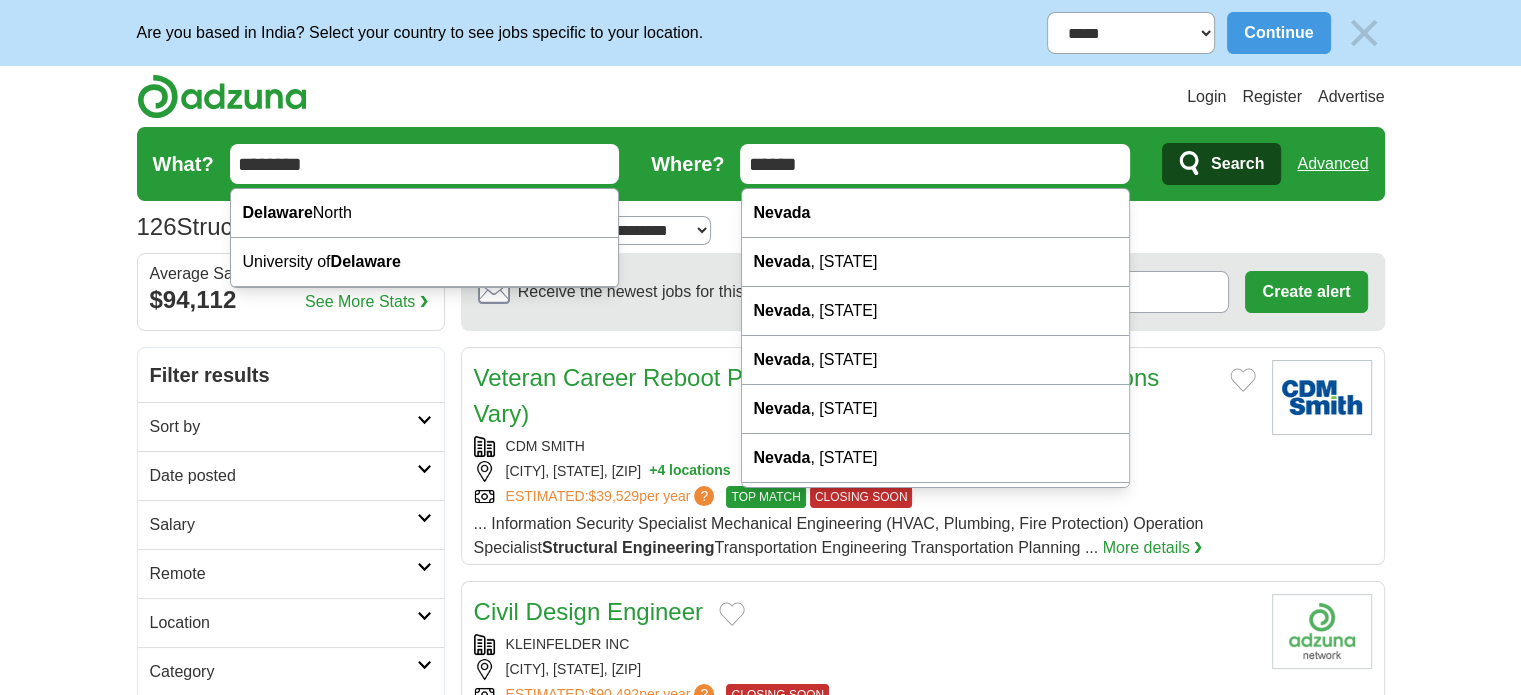 click on "******" at bounding box center [935, 164] 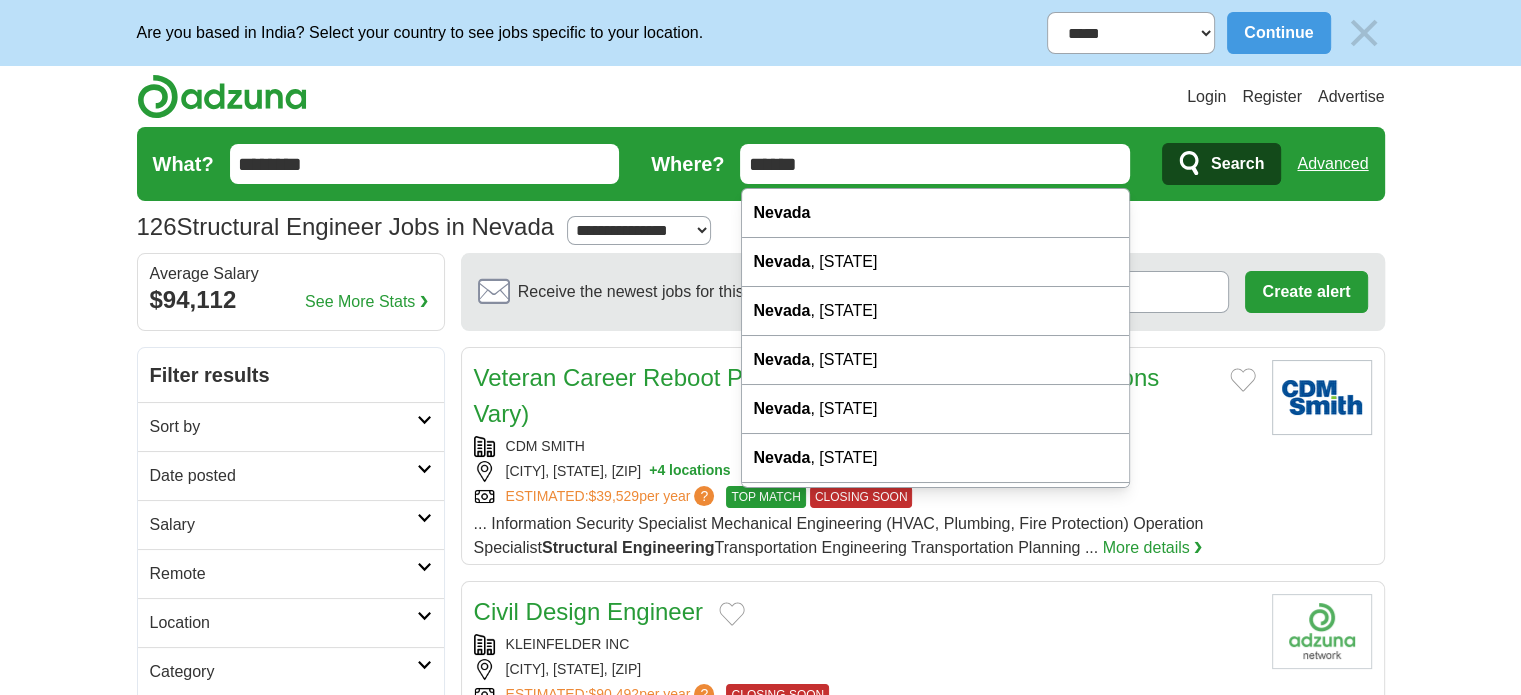 click on "******" at bounding box center [935, 164] 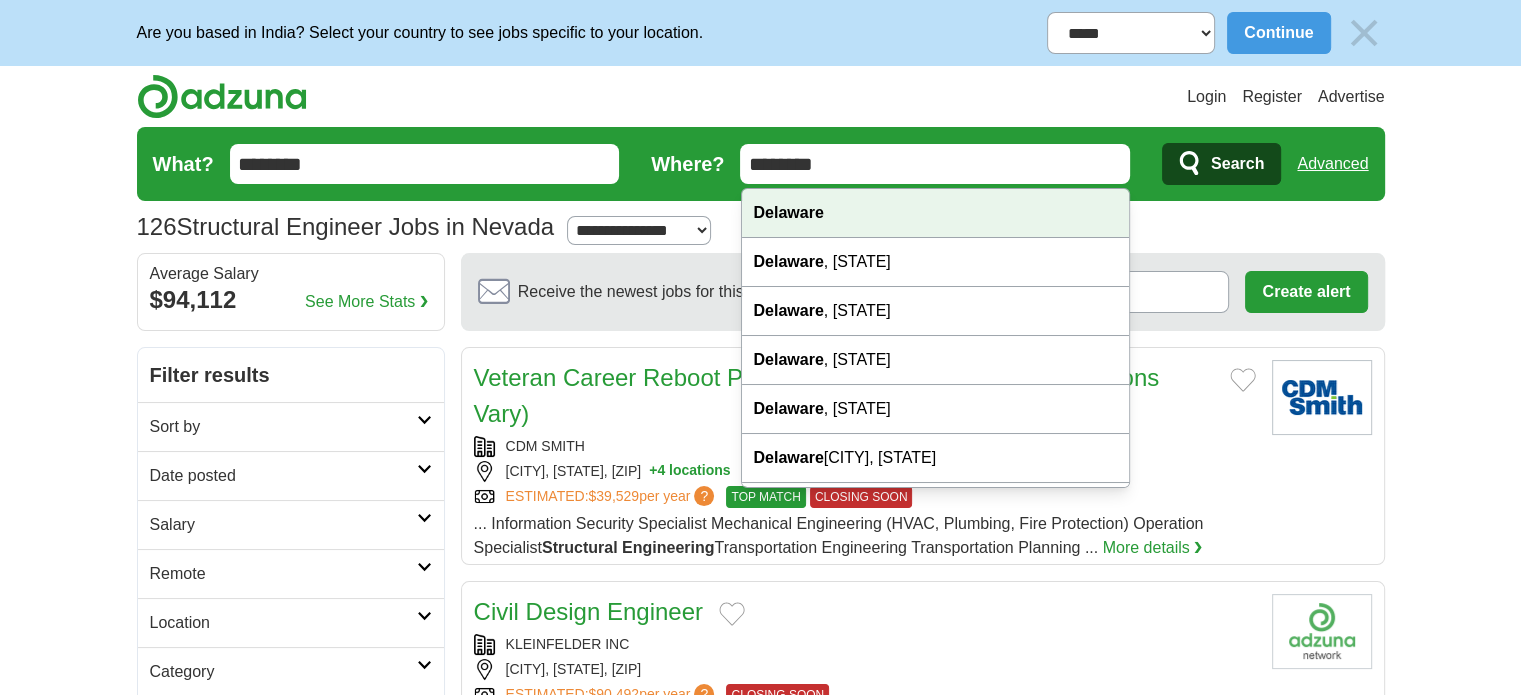 type on "********" 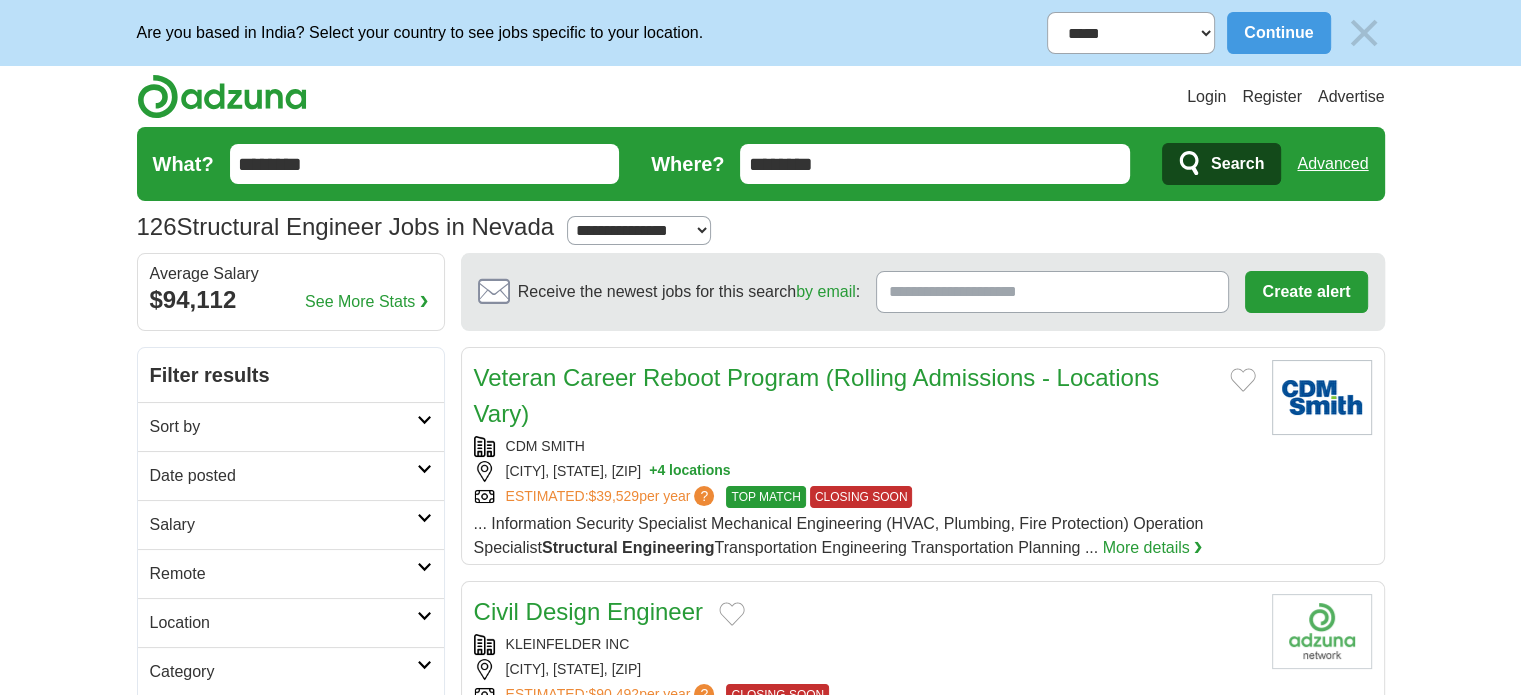 click on "Search" at bounding box center [1221, 164] 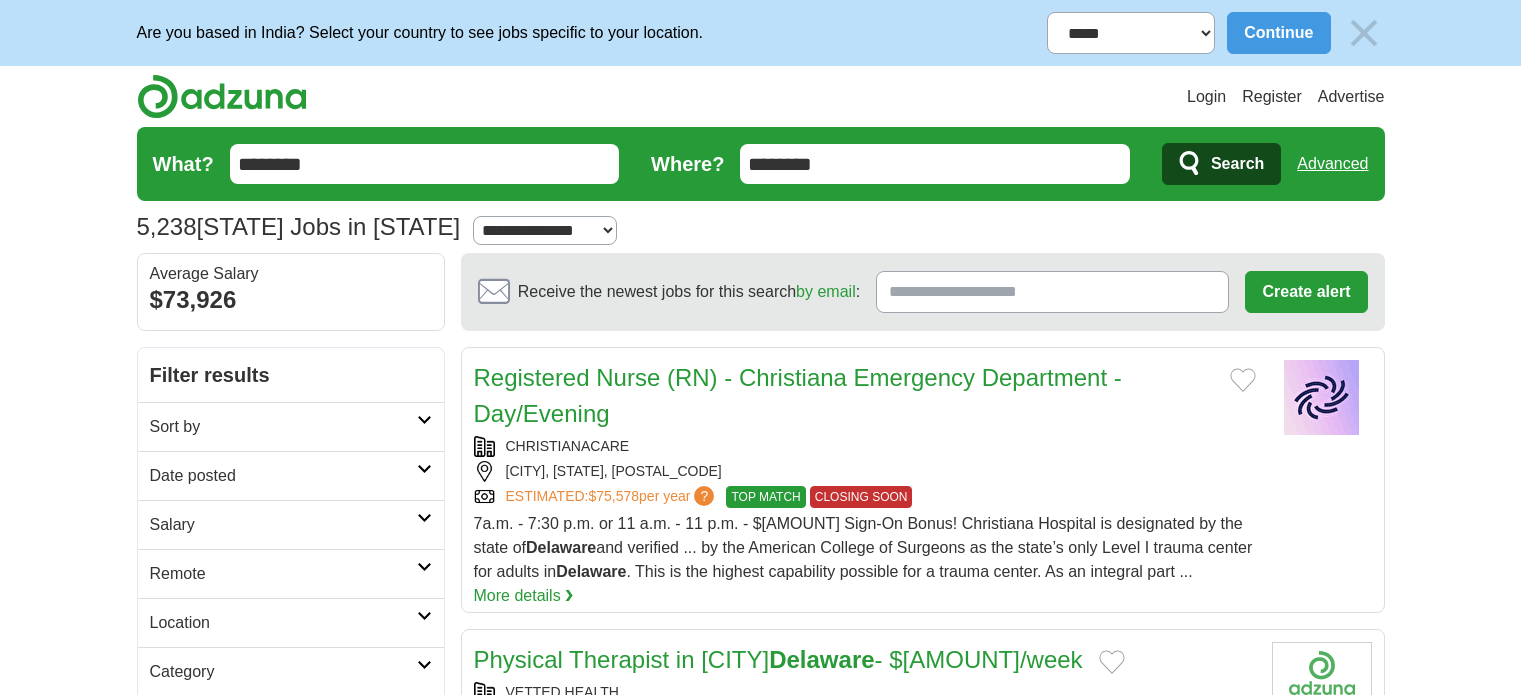 scroll, scrollTop: 0, scrollLeft: 0, axis: both 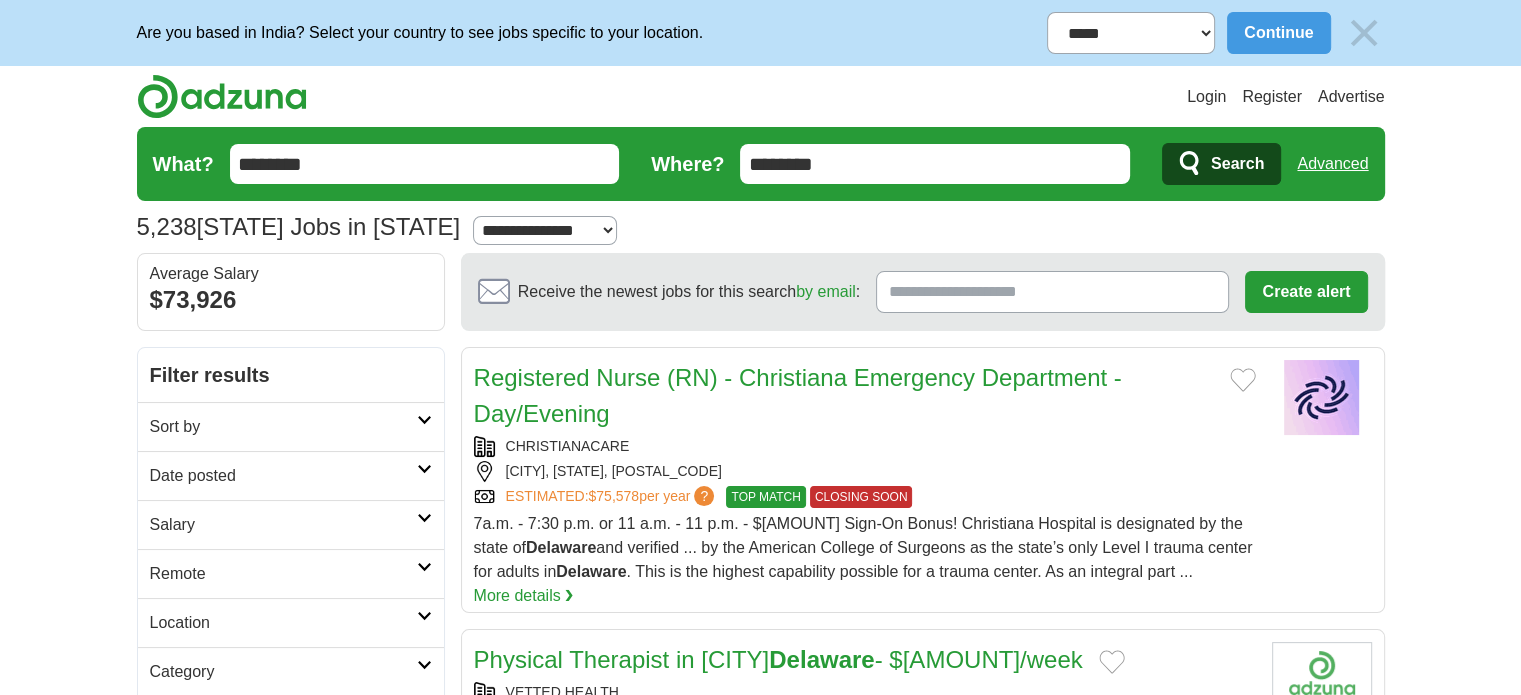 click on "********" at bounding box center [935, 164] 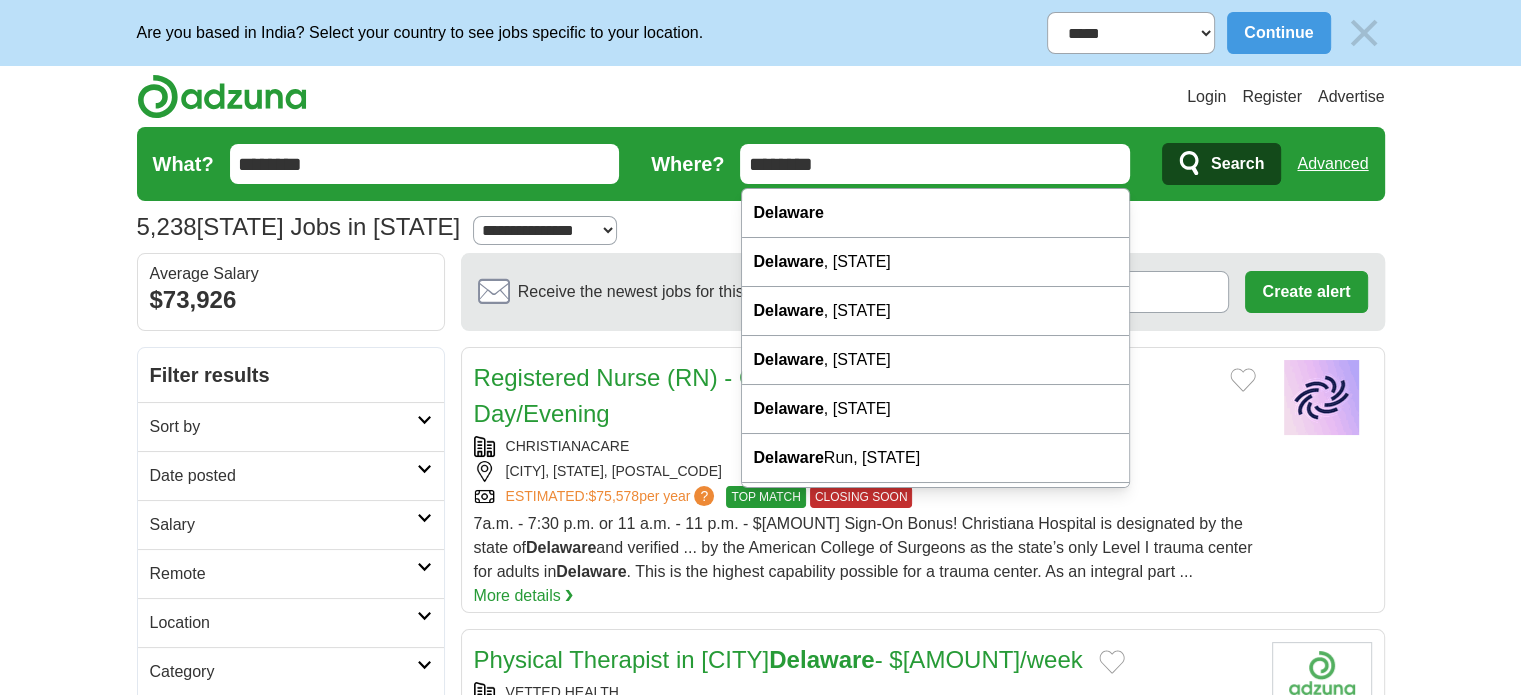 click on "********" at bounding box center (935, 164) 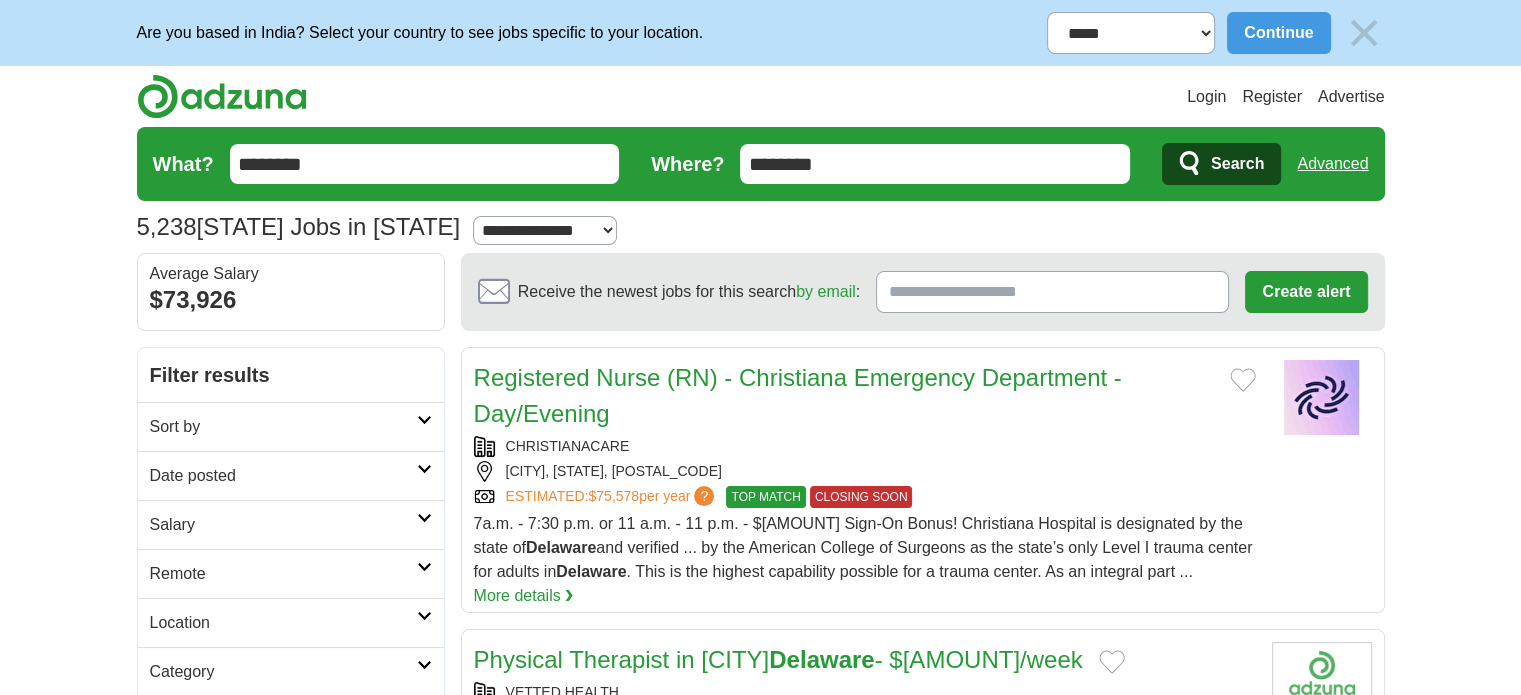 click on "********" at bounding box center (425, 164) 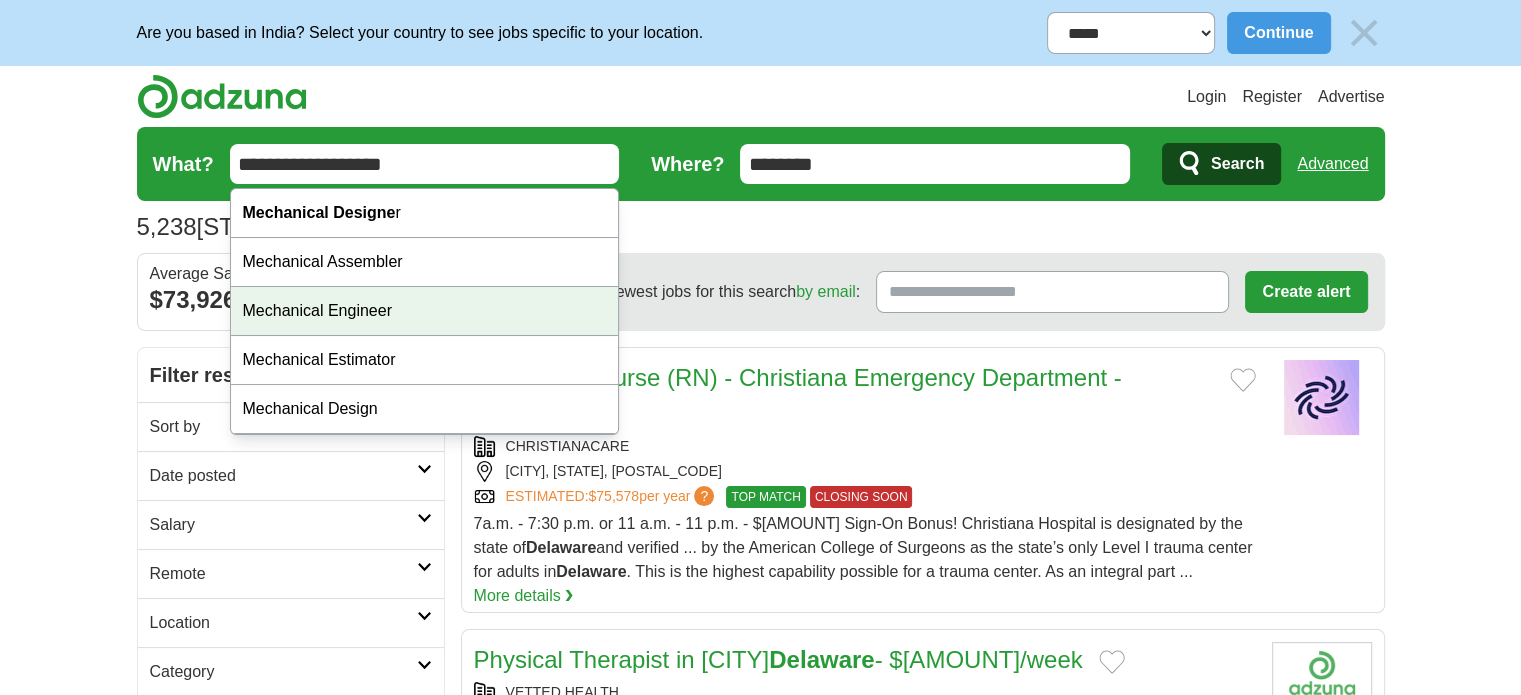 click on "Mechanical Engineer" at bounding box center [425, 311] 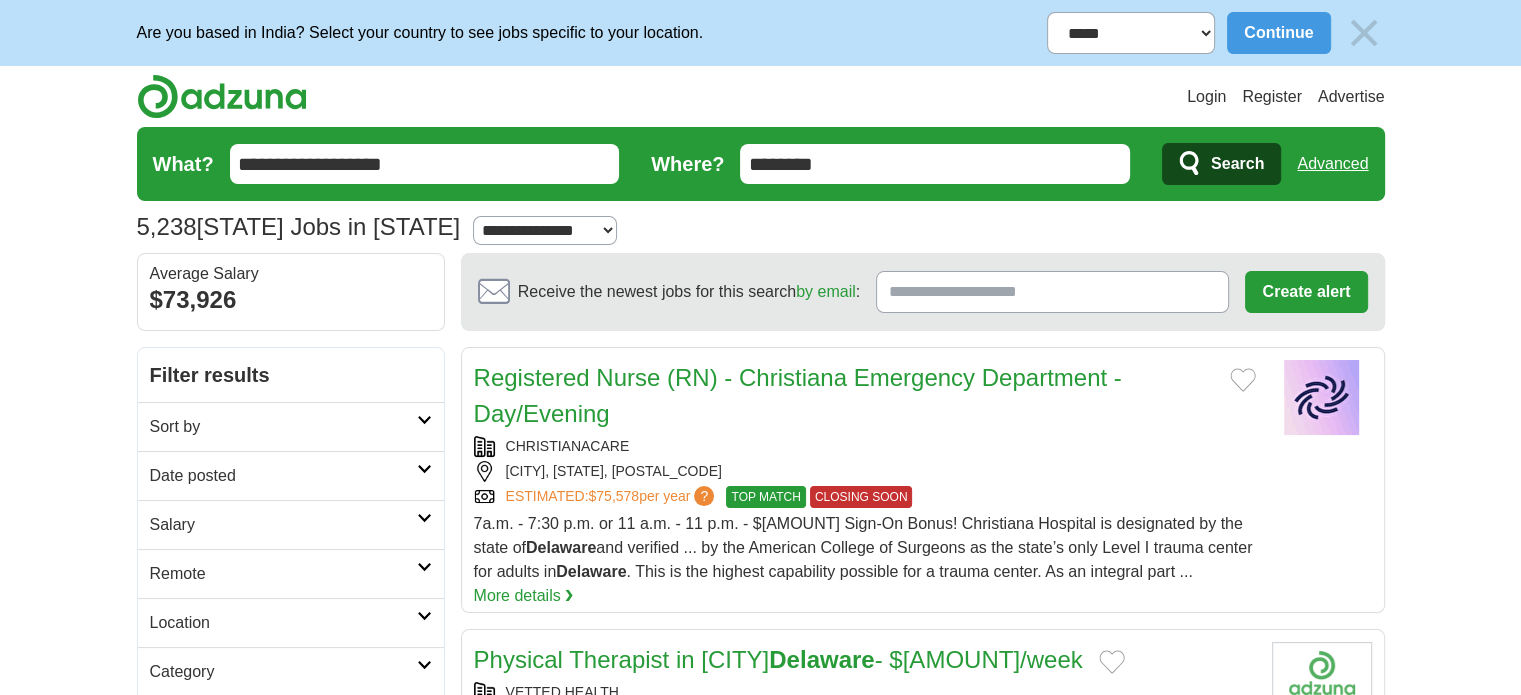type on "**********" 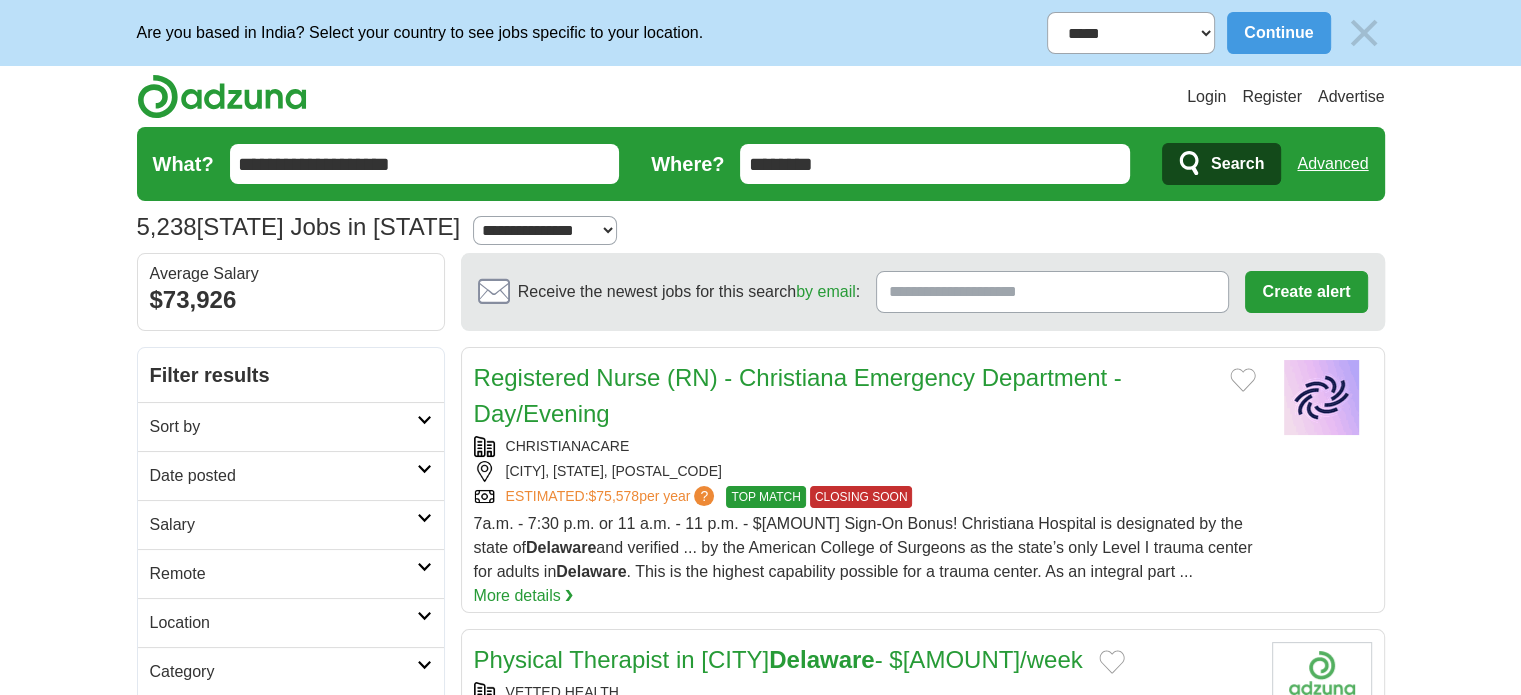 click on "Search" at bounding box center (1237, 164) 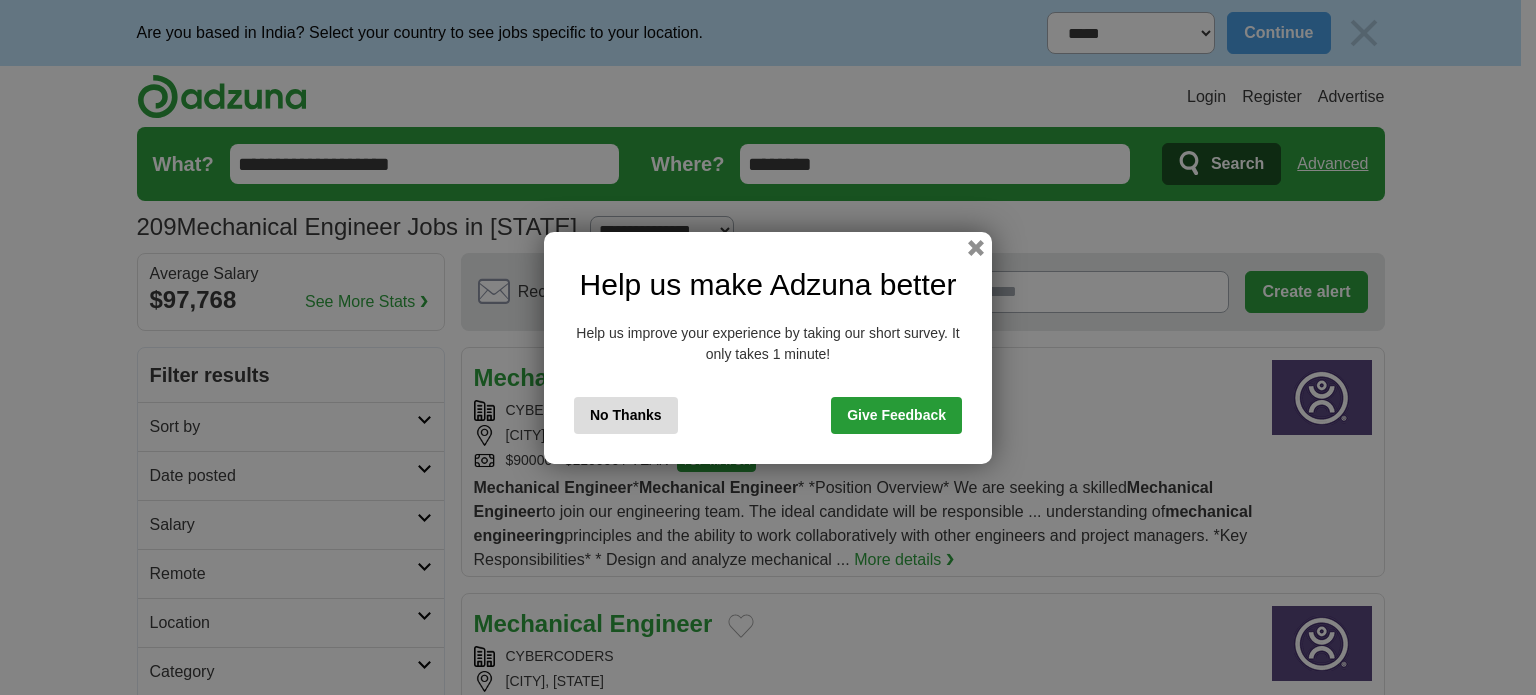 scroll, scrollTop: 0, scrollLeft: 0, axis: both 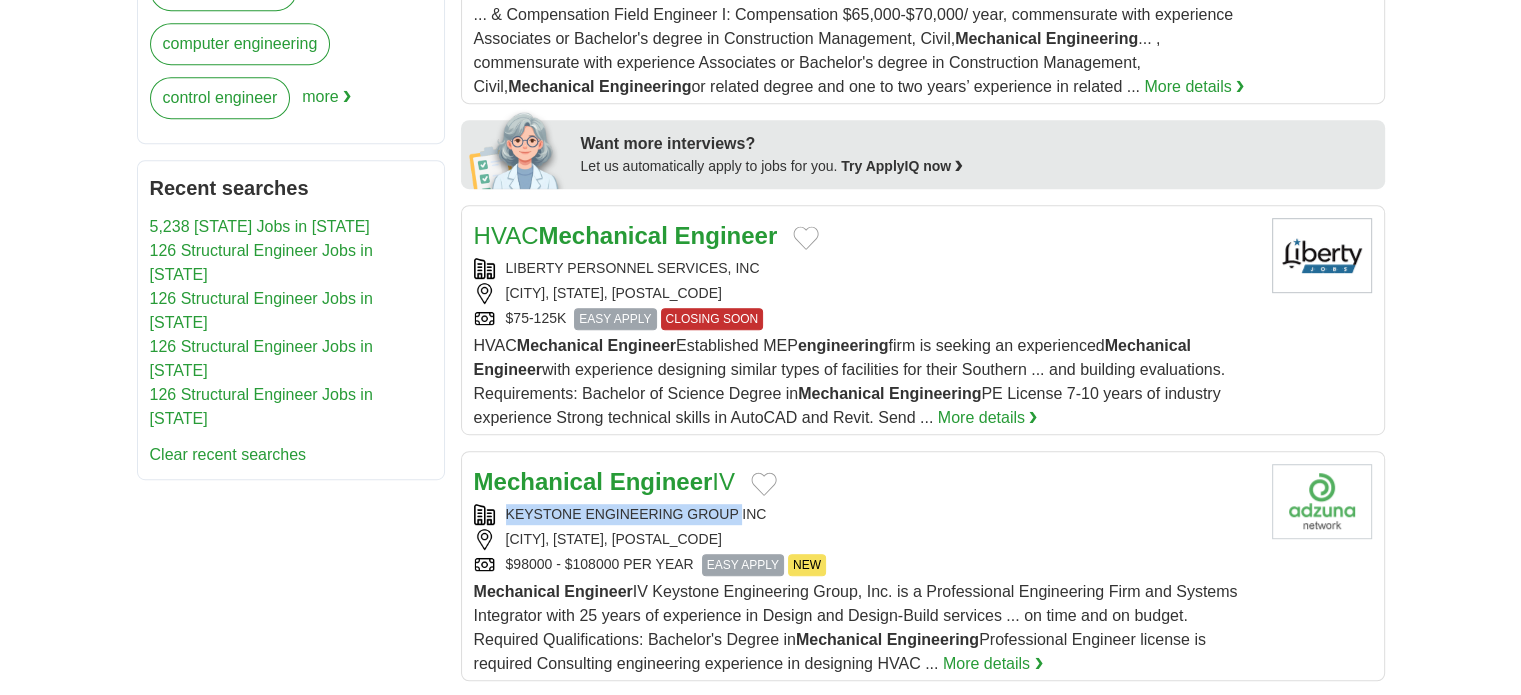 drag, startPoint x: 513, startPoint y: 507, endPoint x: 742, endPoint y: 508, distance: 229.00218 